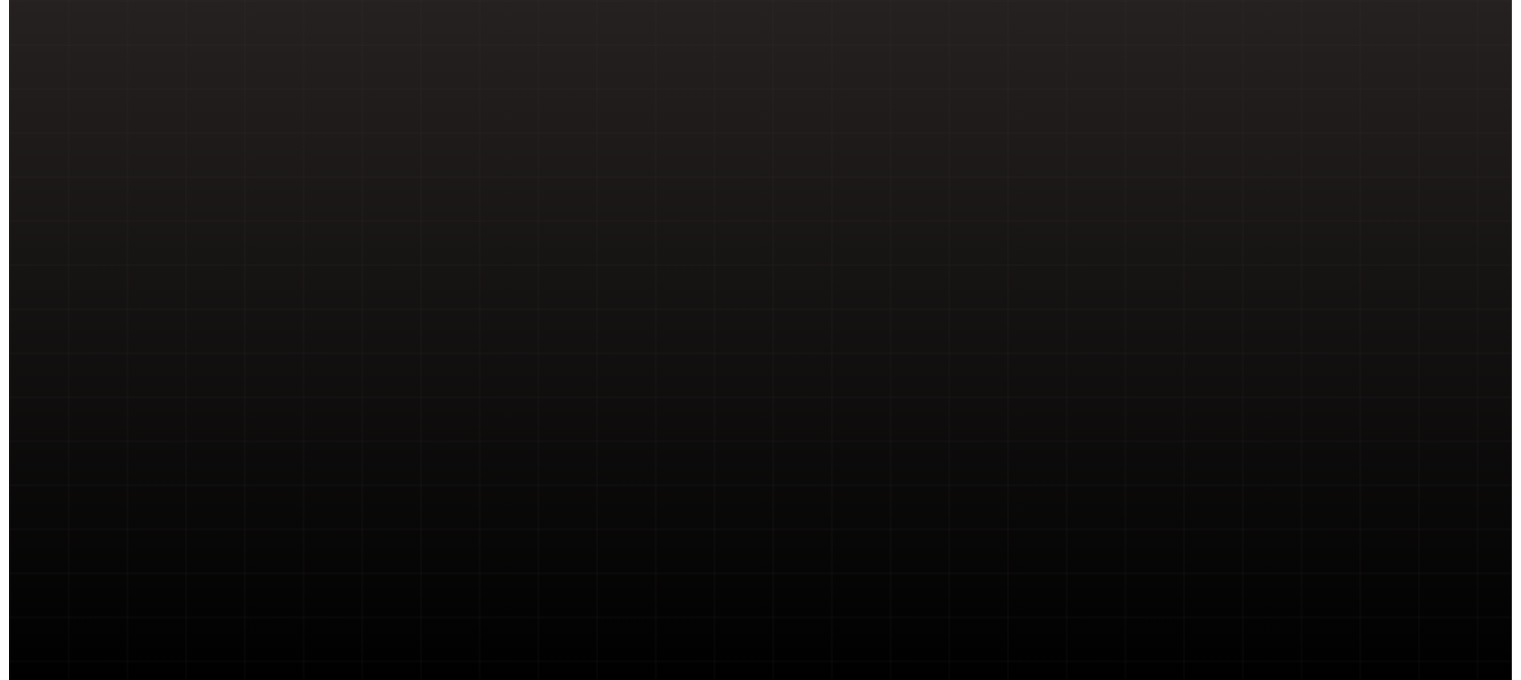 scroll, scrollTop: 0, scrollLeft: 0, axis: both 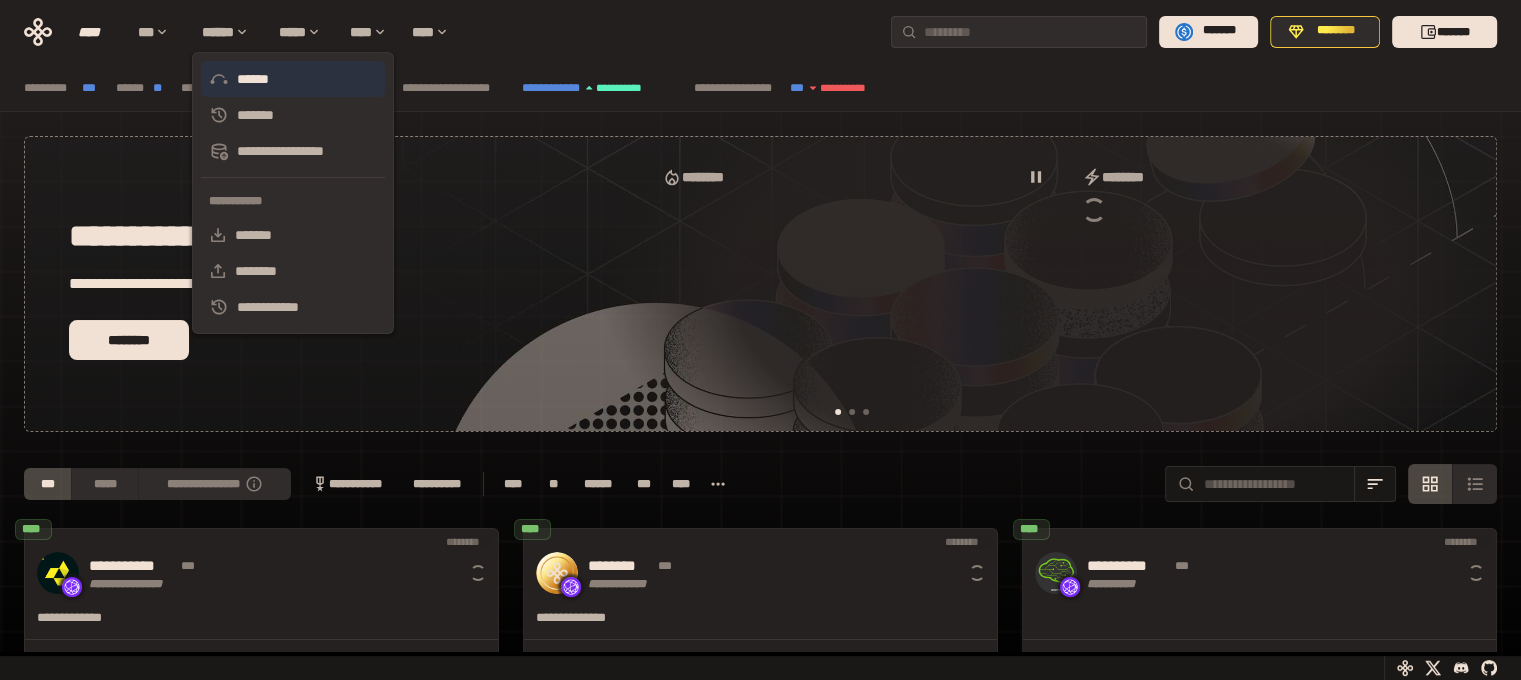 click on "******" at bounding box center (293, 79) 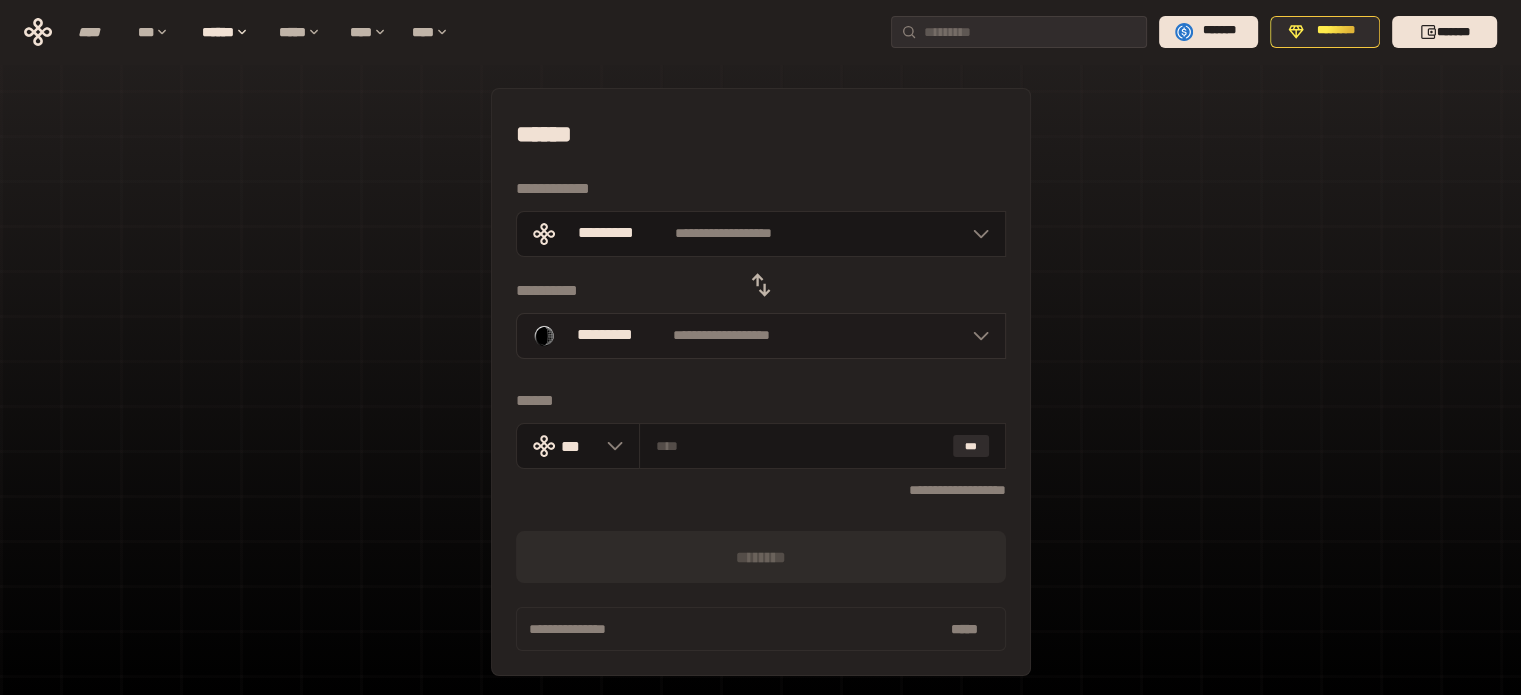 click on "**********" at bounding box center [761, 336] 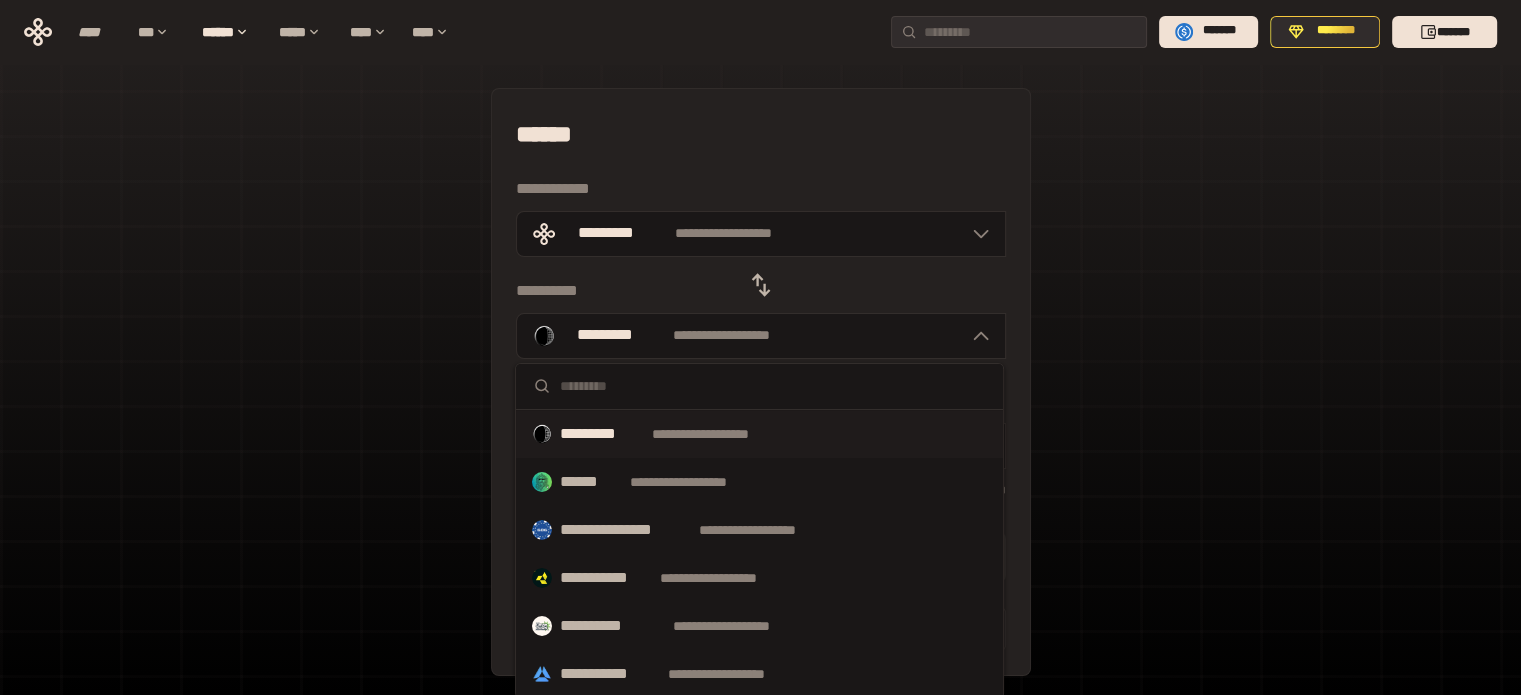 click at bounding box center [759, 387] 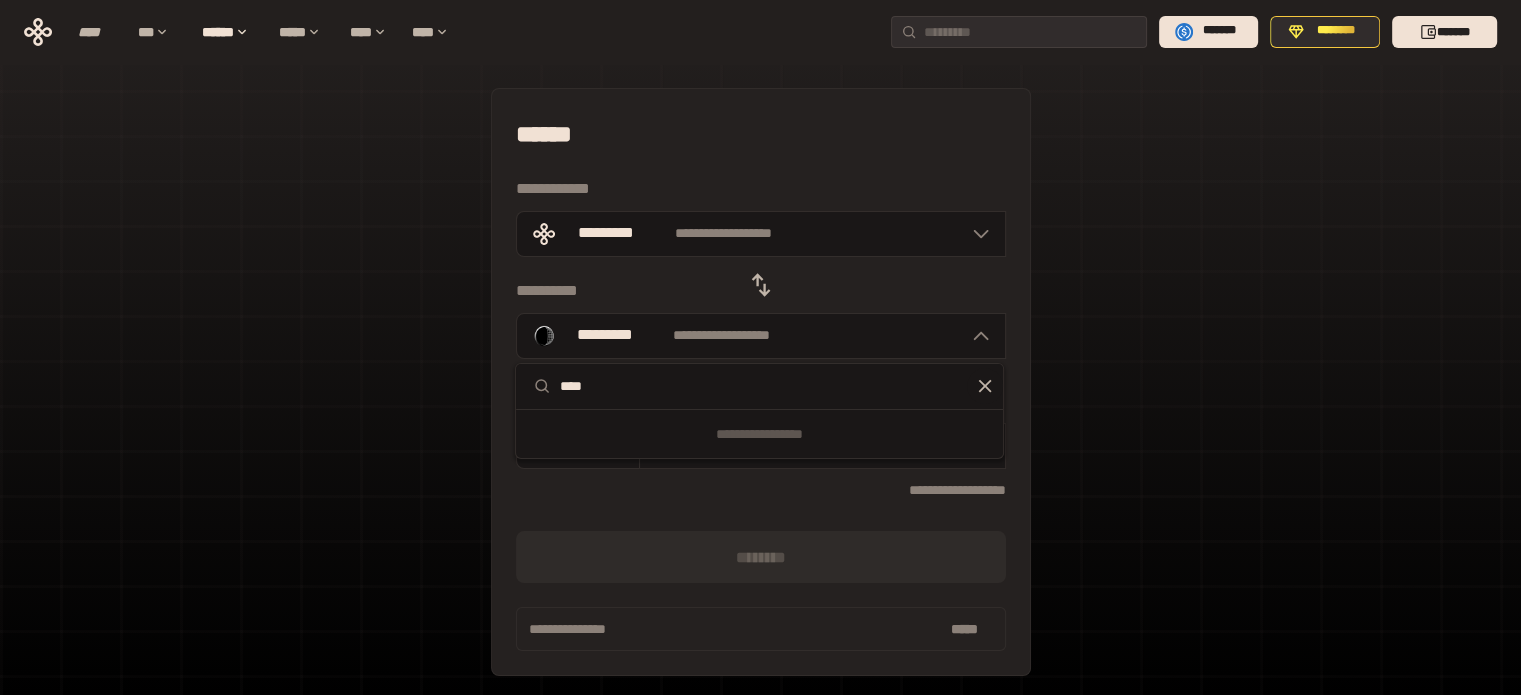 type on "****" 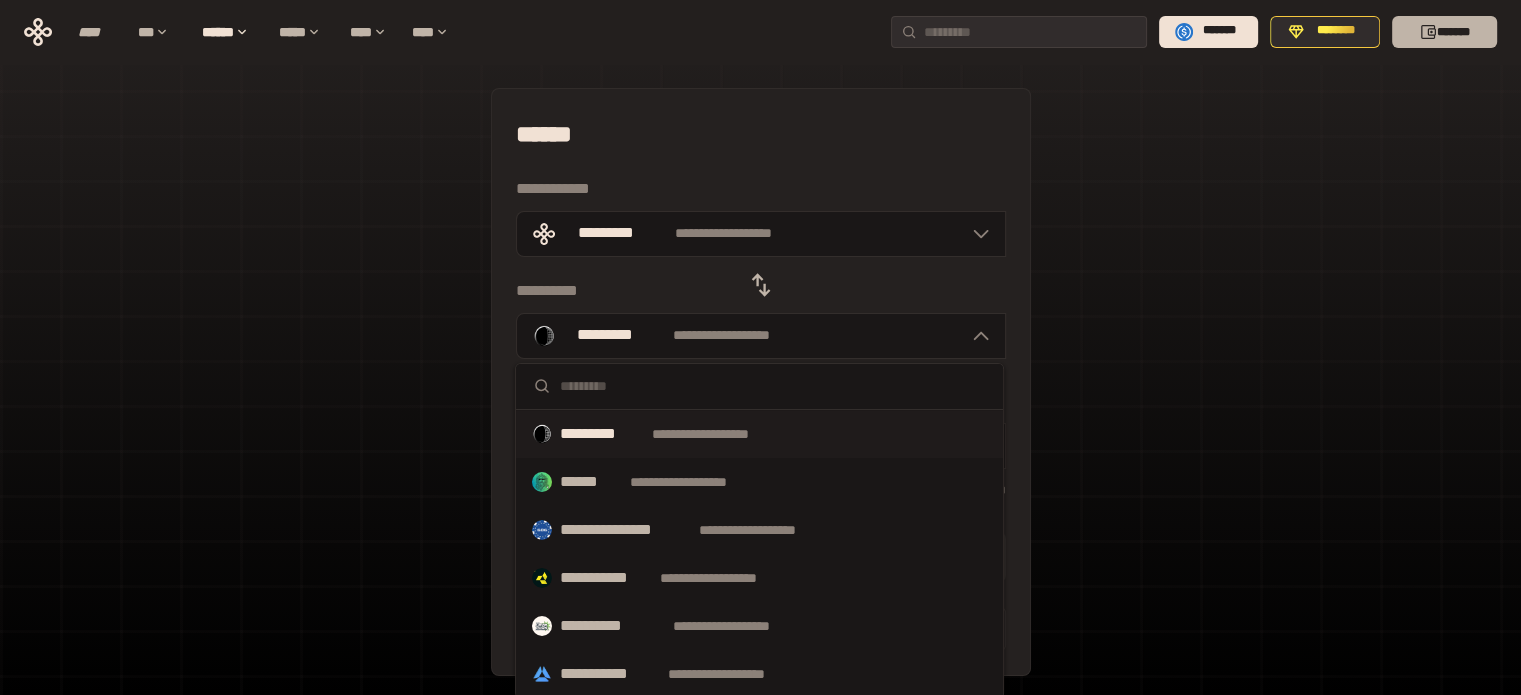 click on "*******" at bounding box center [1444, 32] 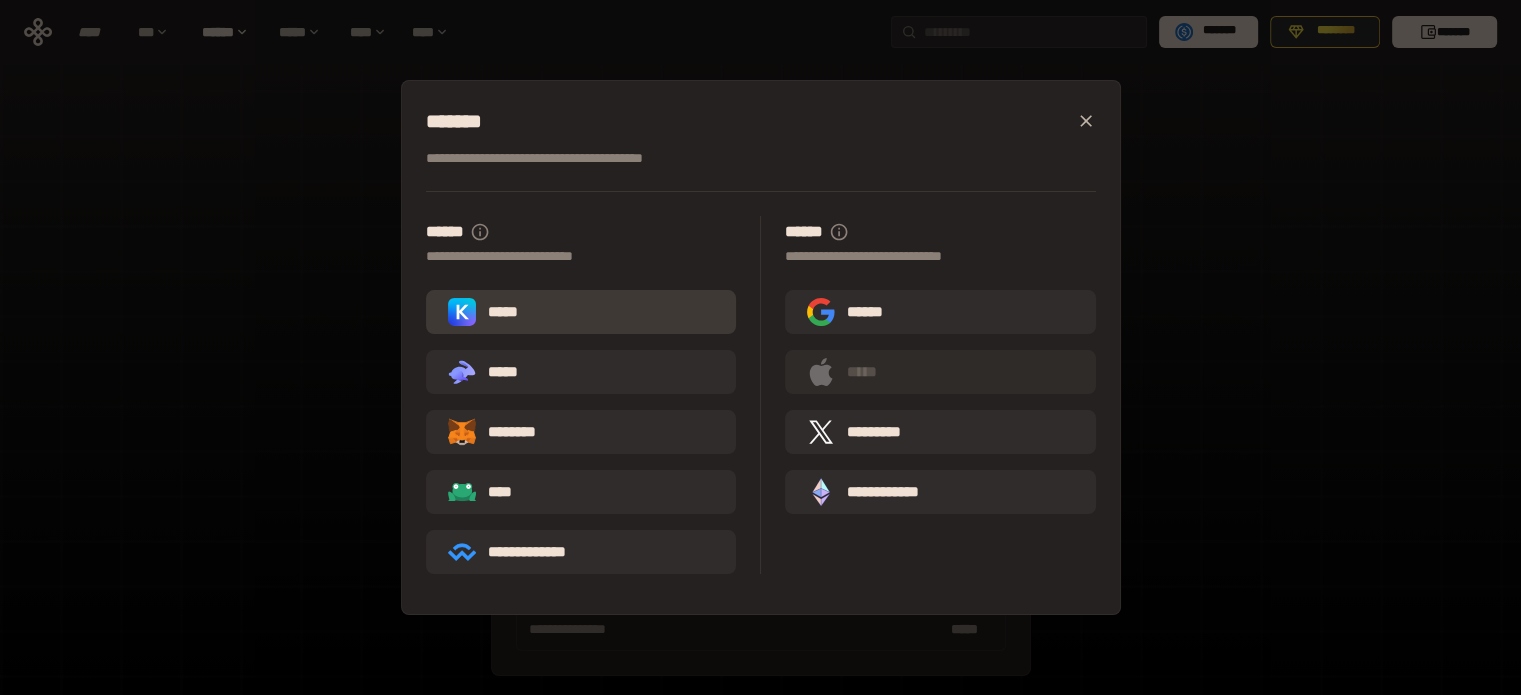 click on "*****" at bounding box center [581, 312] 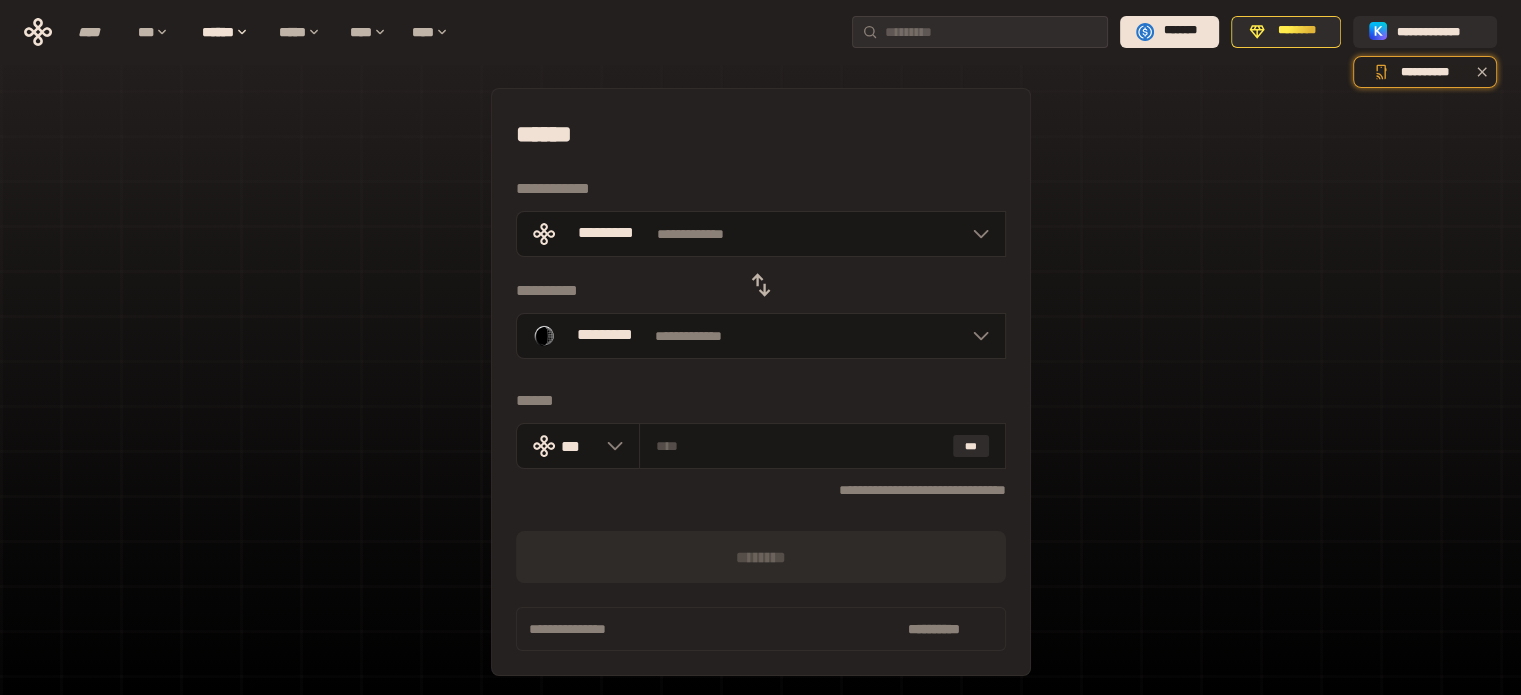 click on "**********" at bounding box center (760, 445) 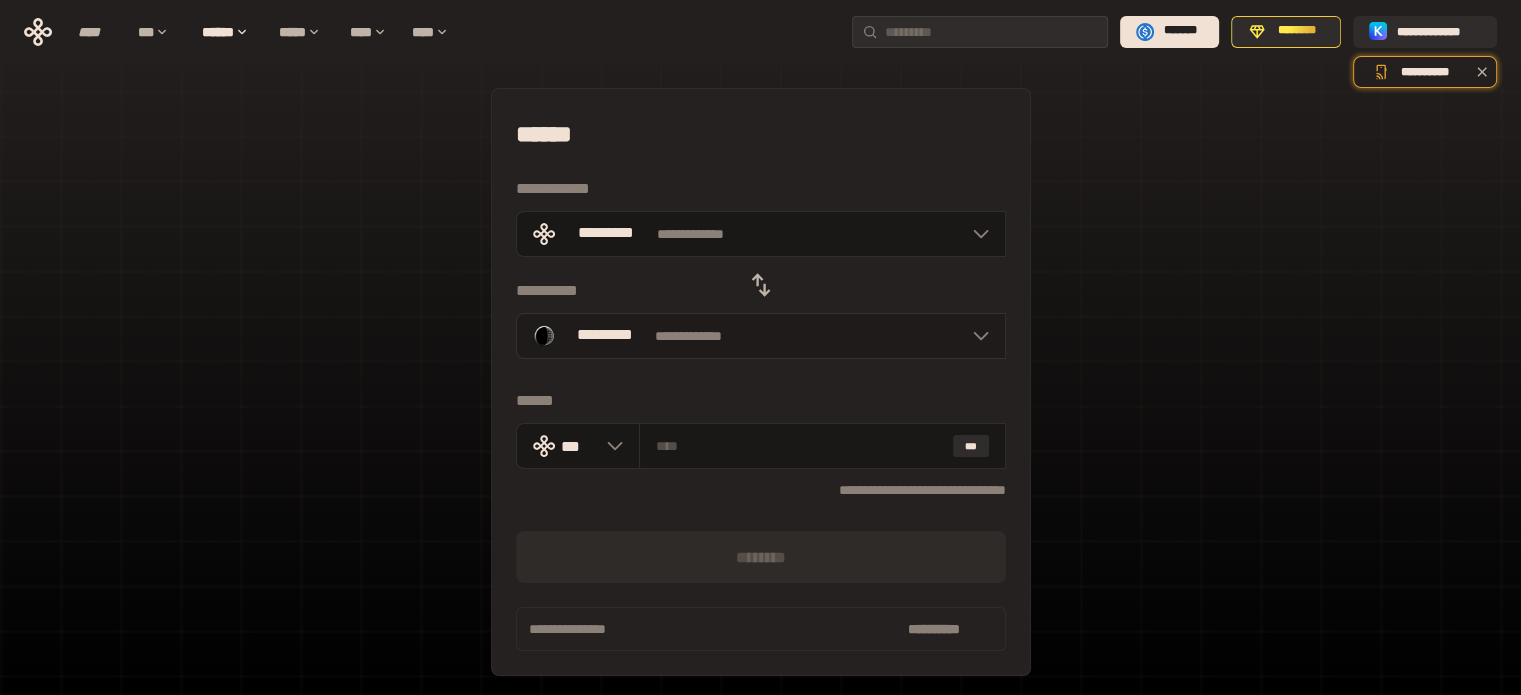 click on "**********" at bounding box center [761, 336] 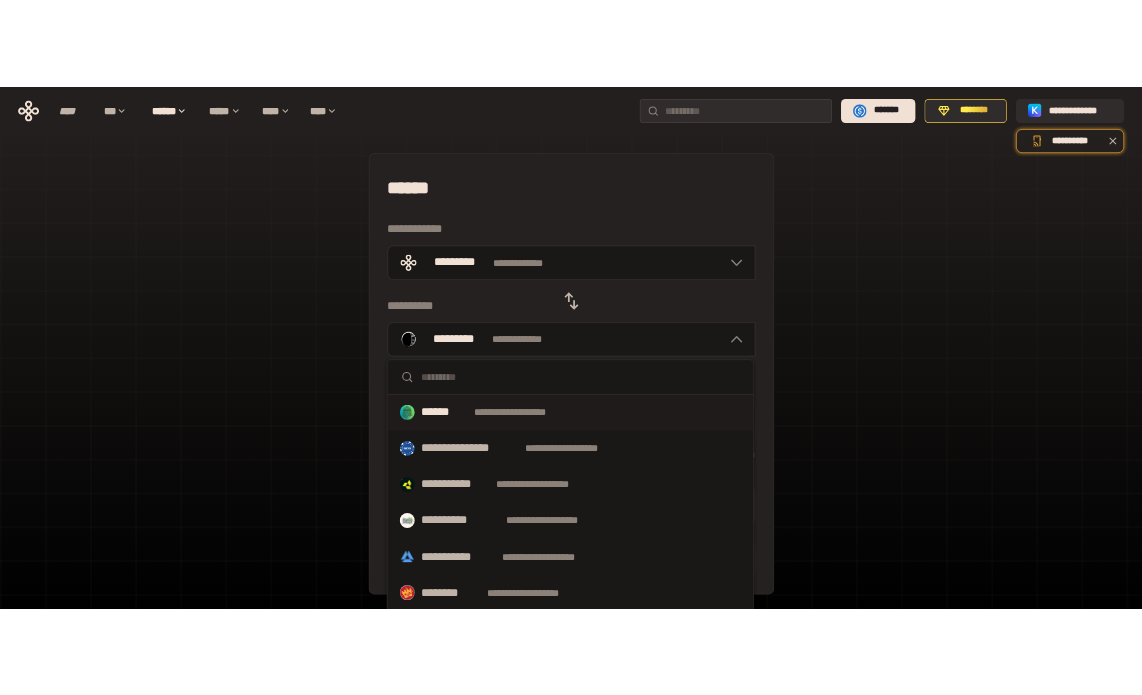 scroll, scrollTop: 0, scrollLeft: 0, axis: both 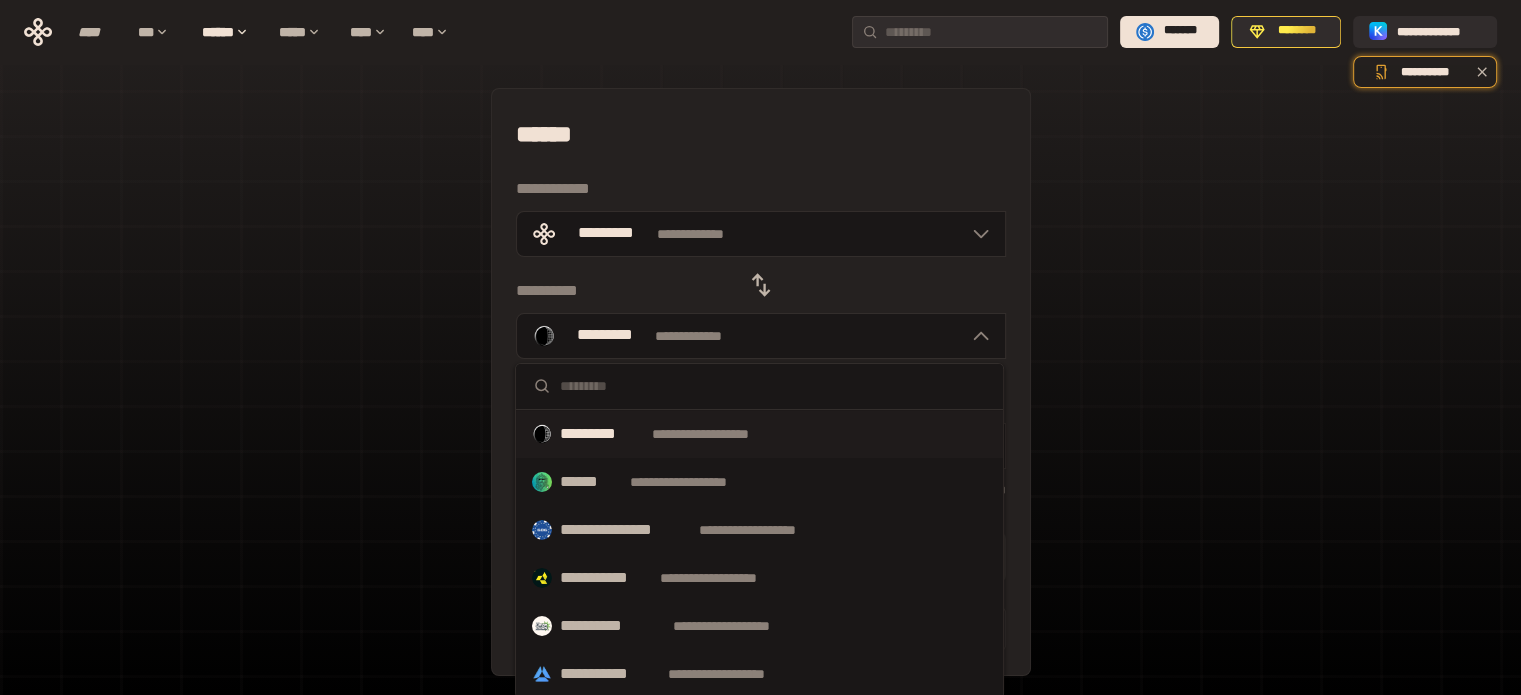 click on "**********" at bounding box center (760, 445) 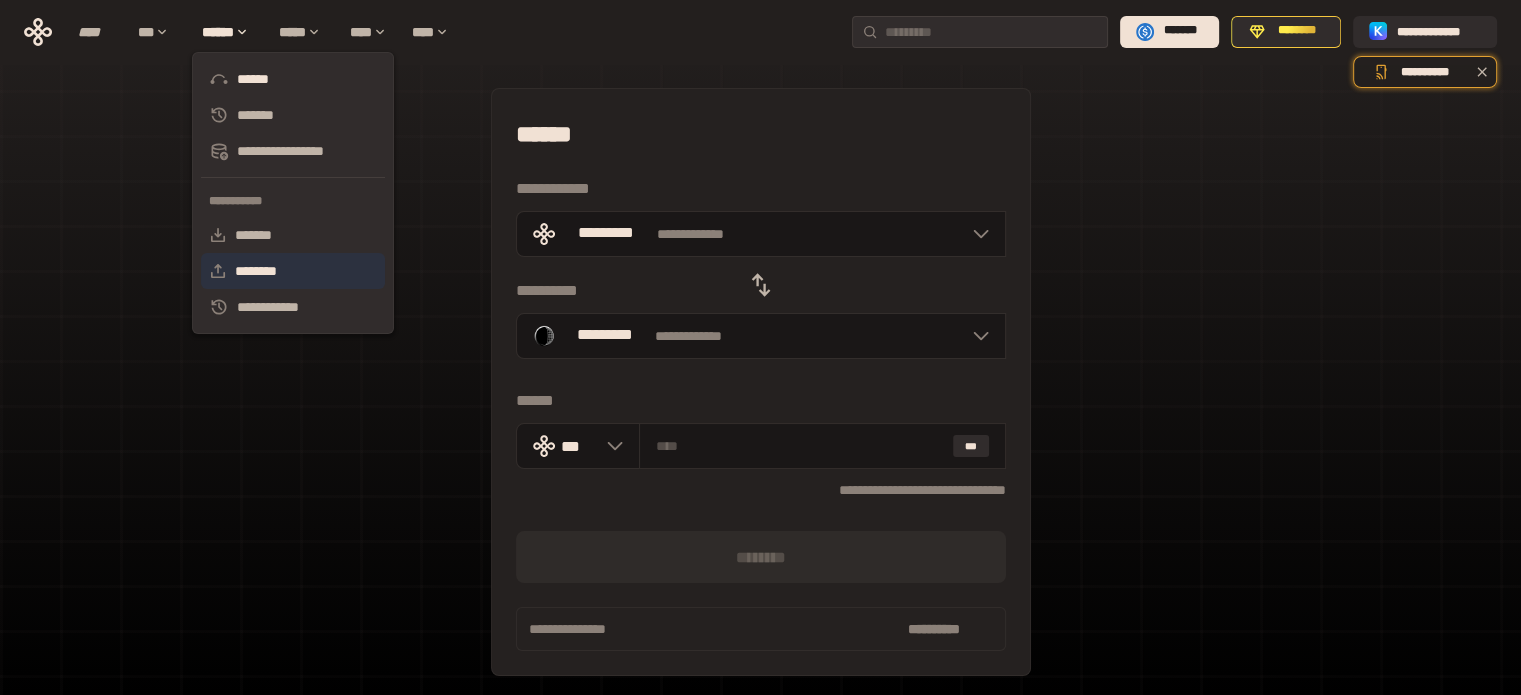 click on "********" at bounding box center [293, 271] 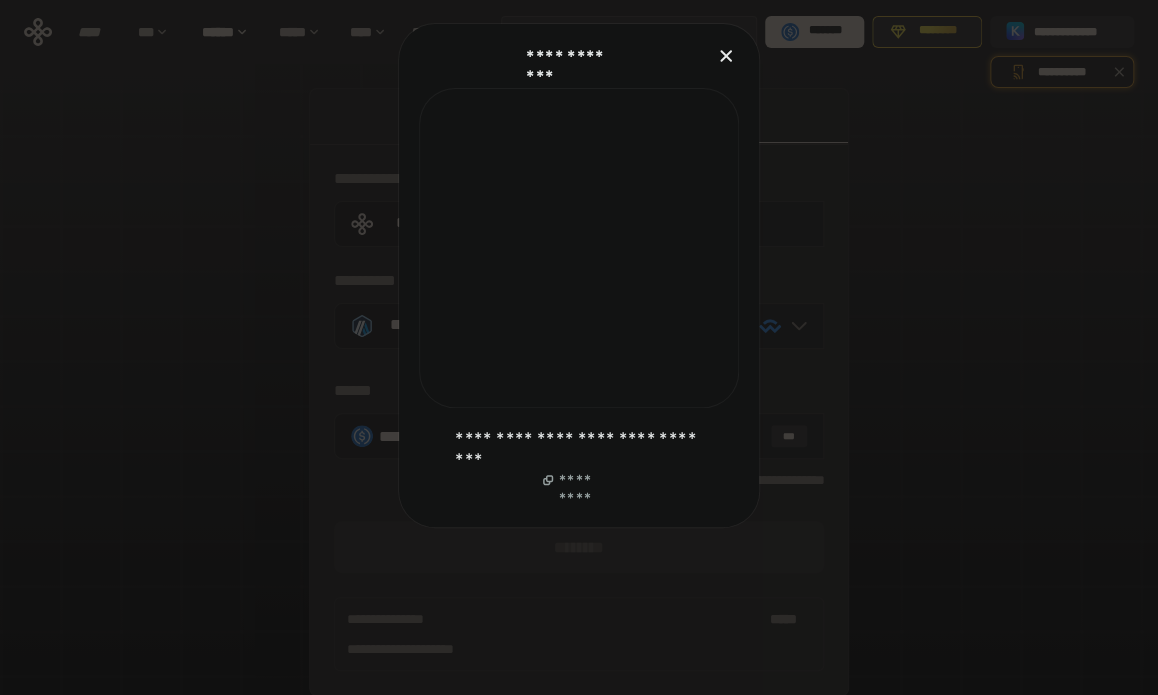 click 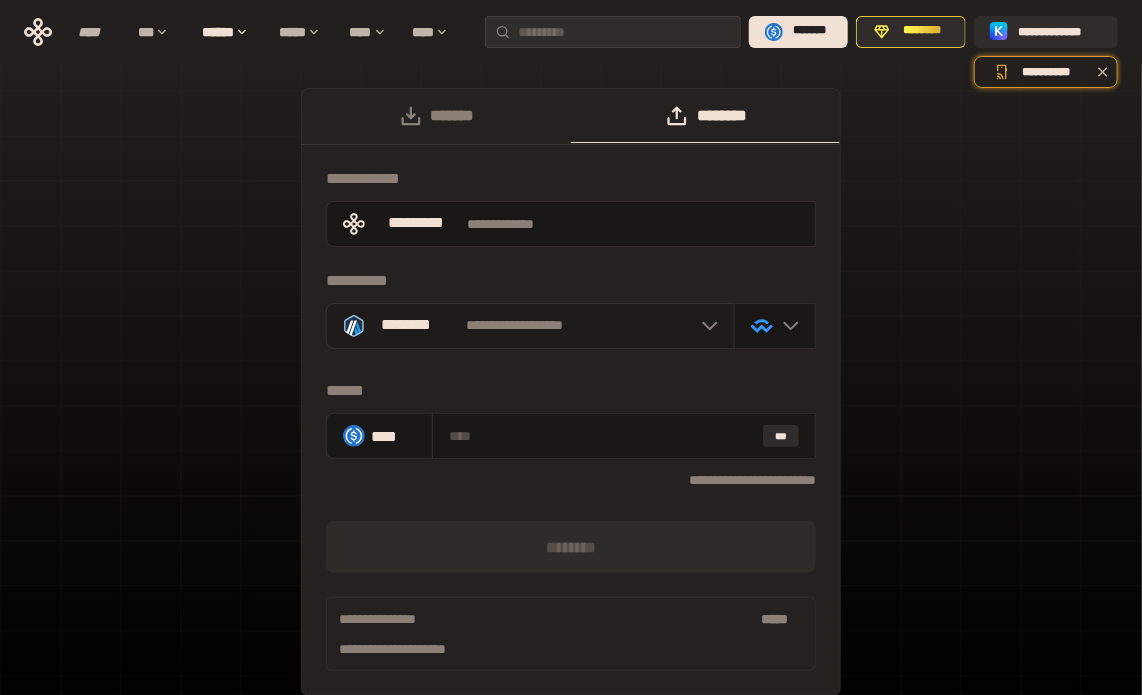 click 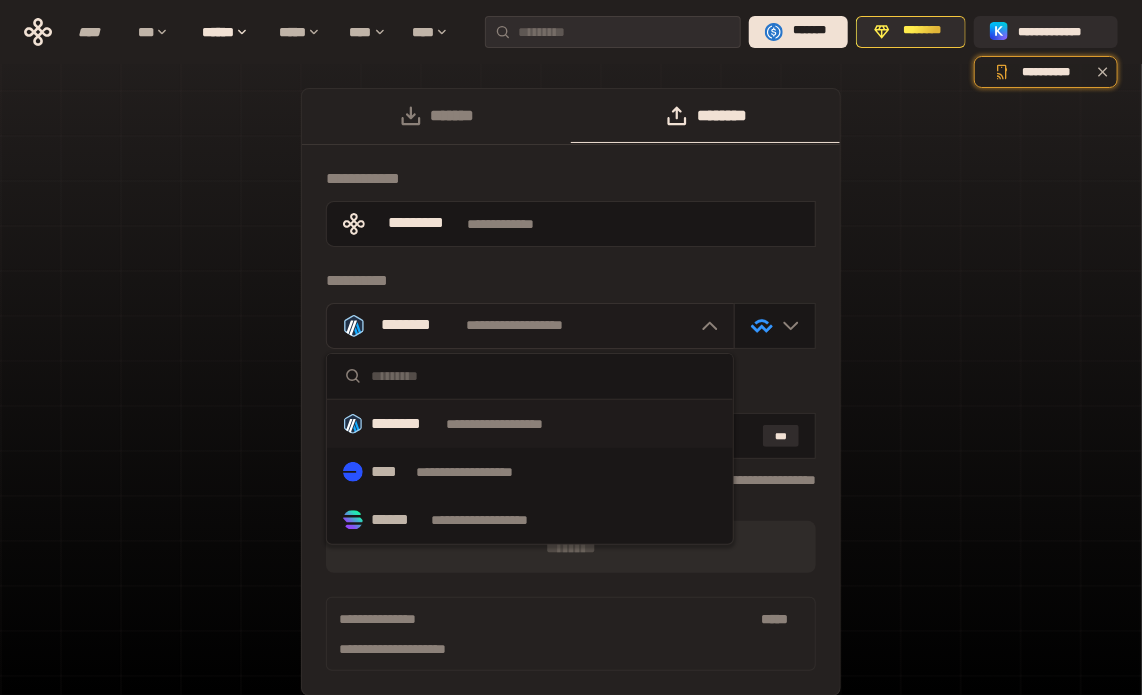 click 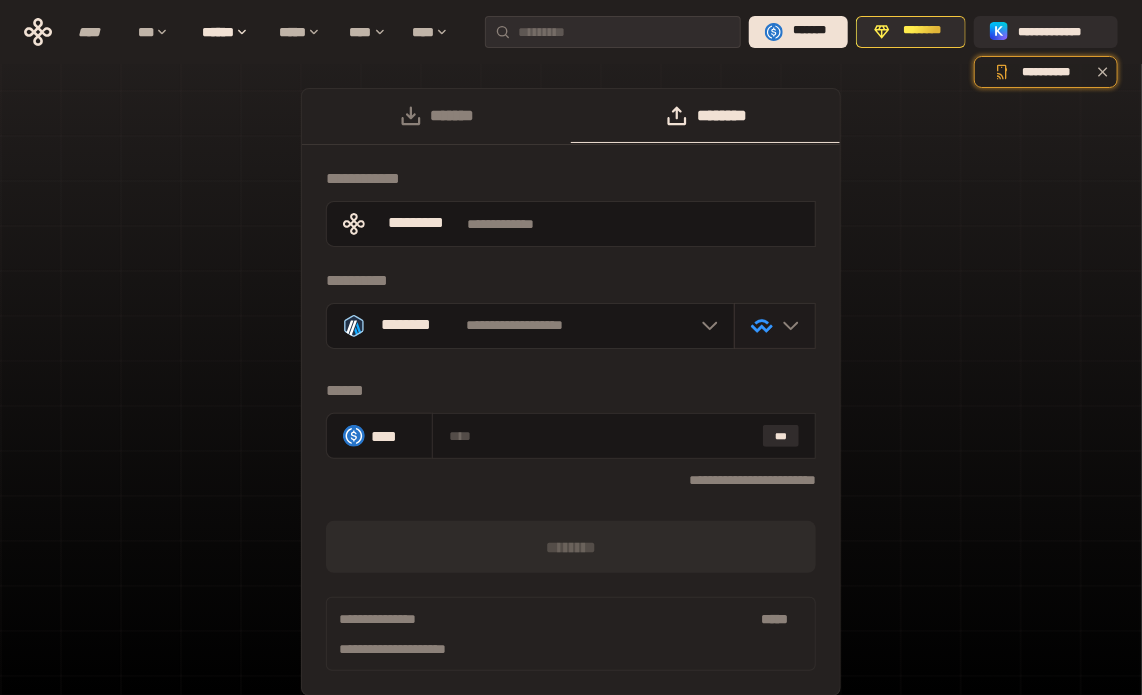 click 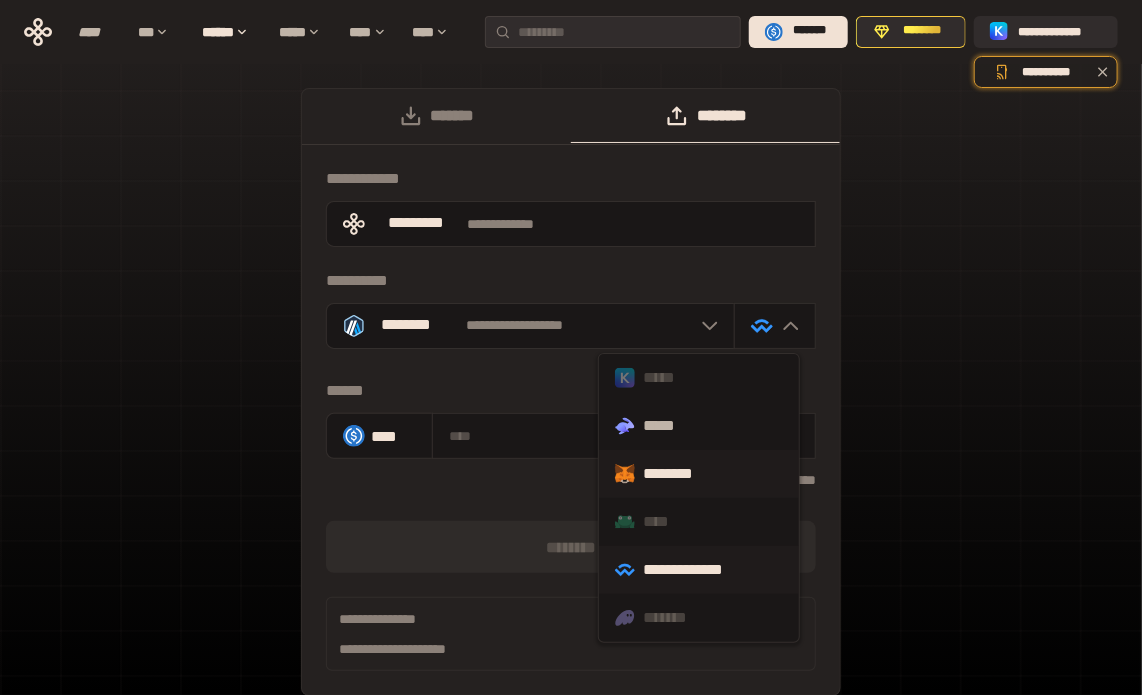 click on "********" at bounding box center [699, 474] 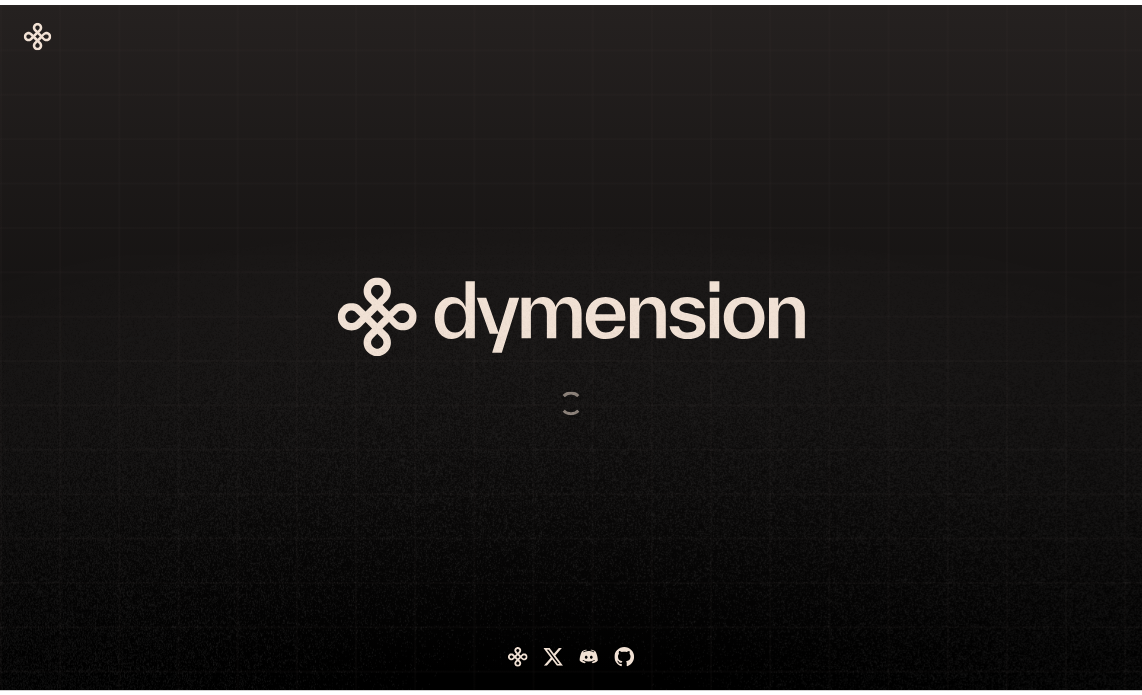scroll, scrollTop: 0, scrollLeft: 0, axis: both 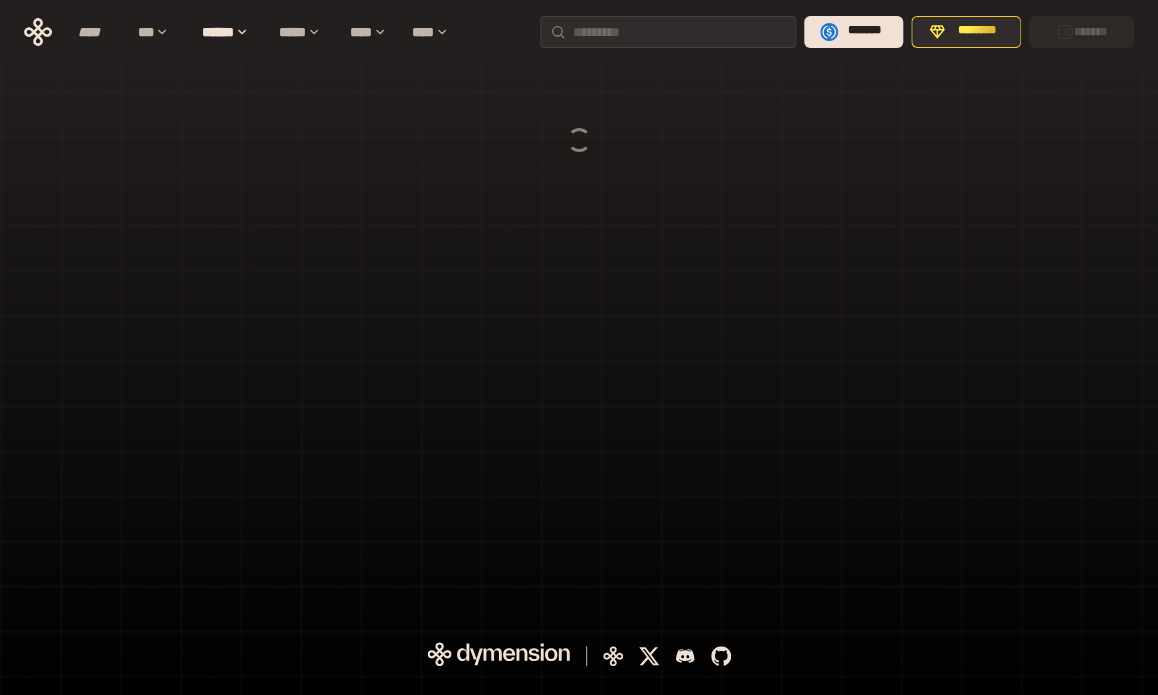 click at bounding box center (579, 309) 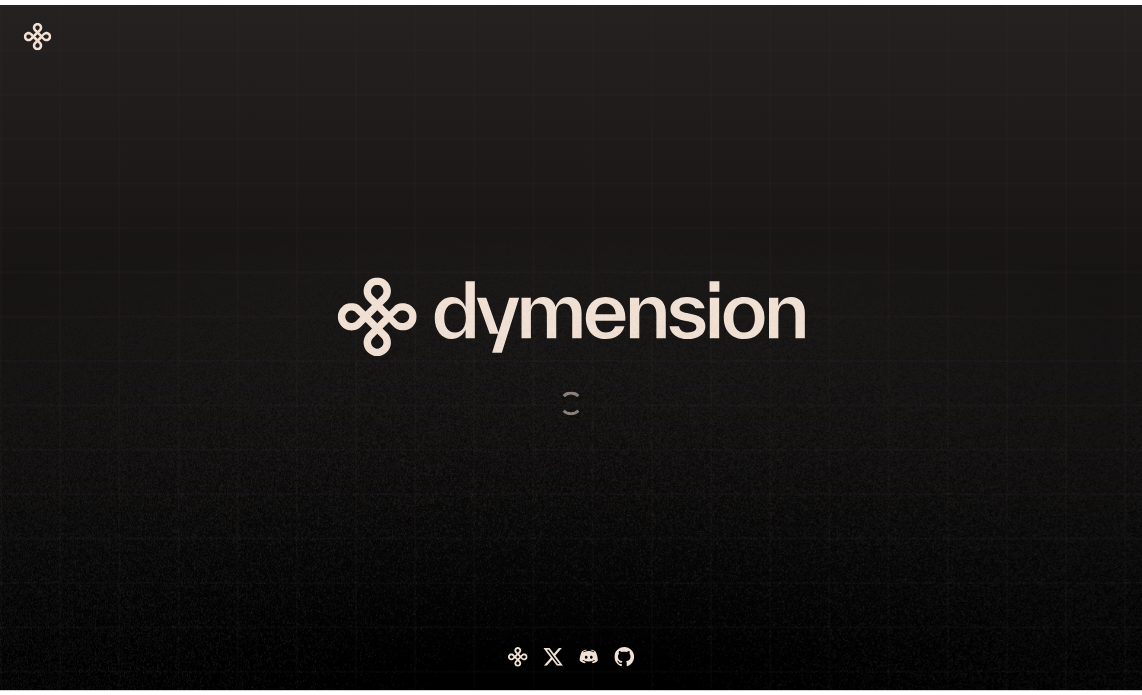 scroll, scrollTop: 0, scrollLeft: 0, axis: both 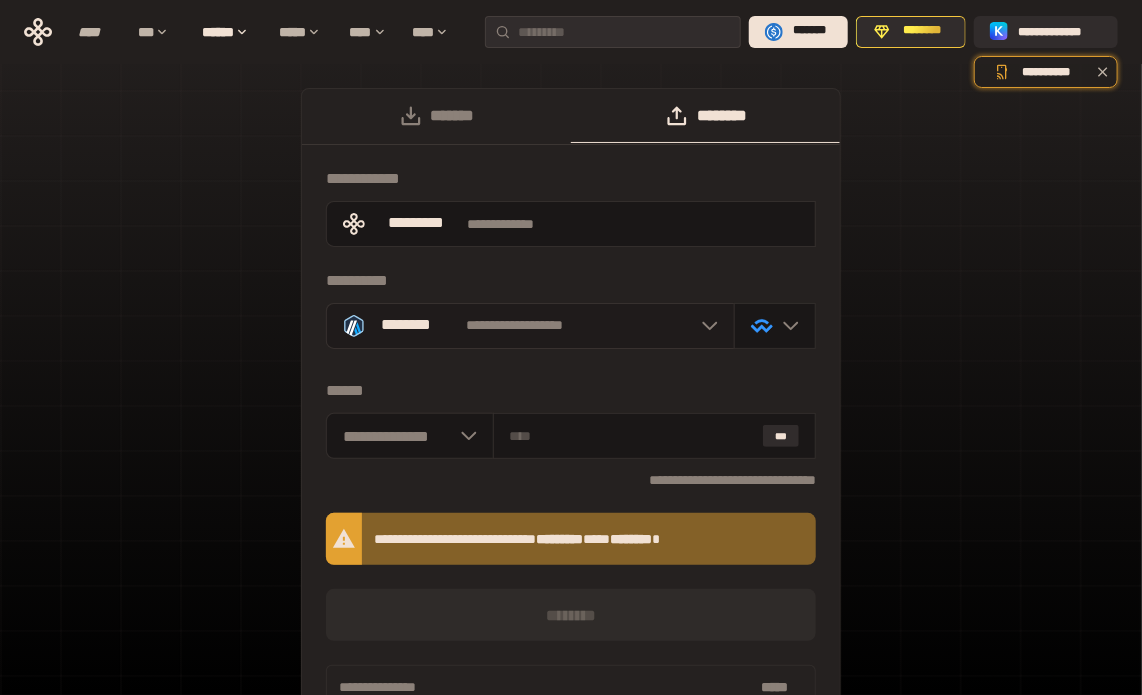 click on "**********" at bounding box center [530, 326] 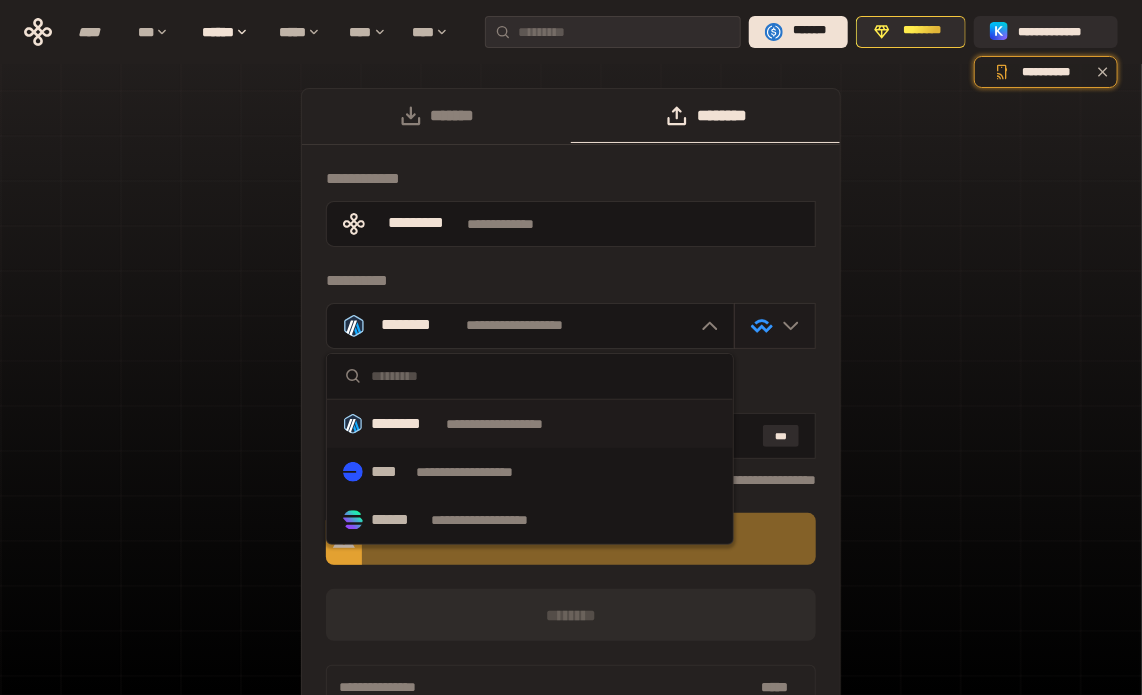click at bounding box center (775, 326) 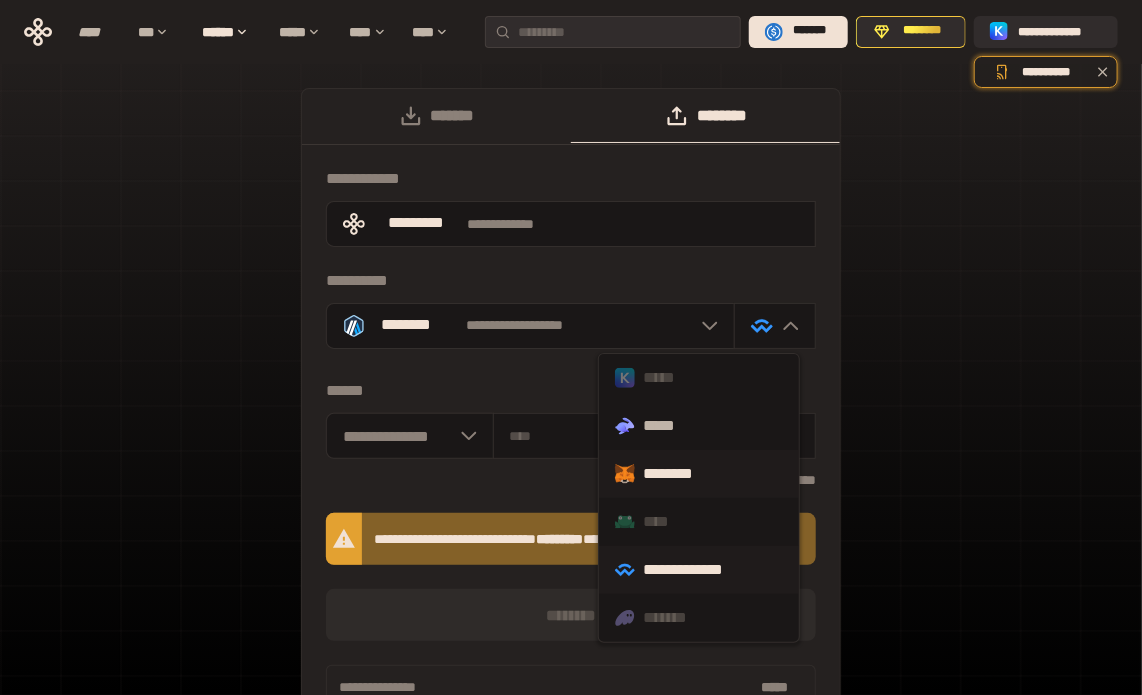 click on "********" at bounding box center (699, 474) 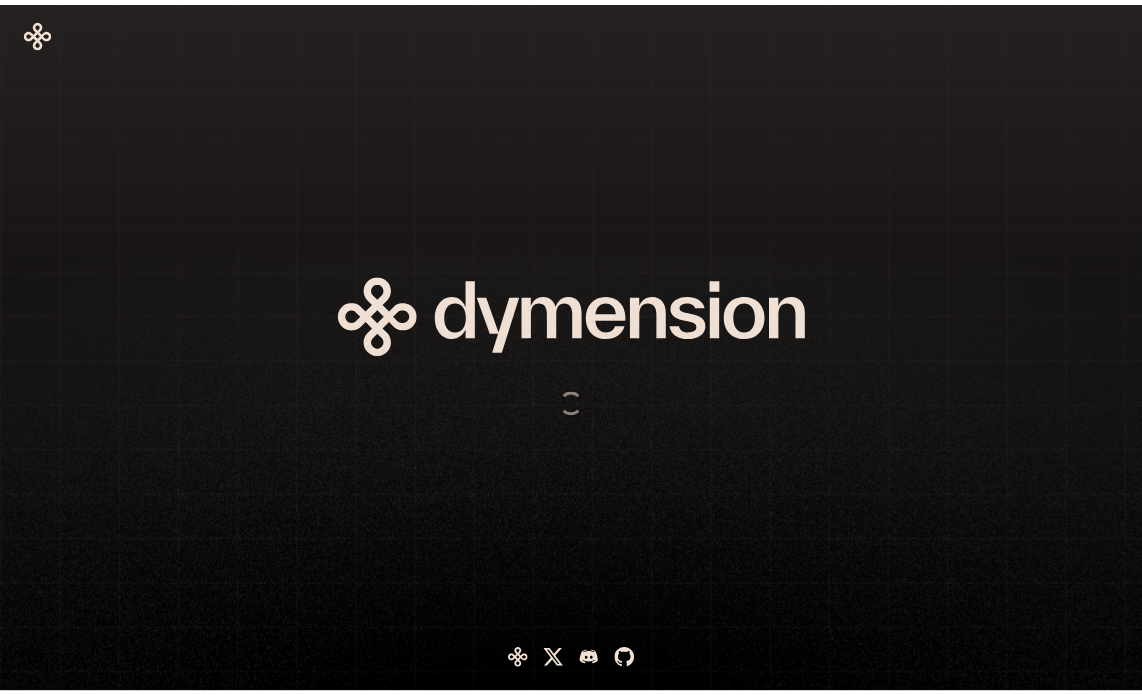 scroll, scrollTop: 0, scrollLeft: 0, axis: both 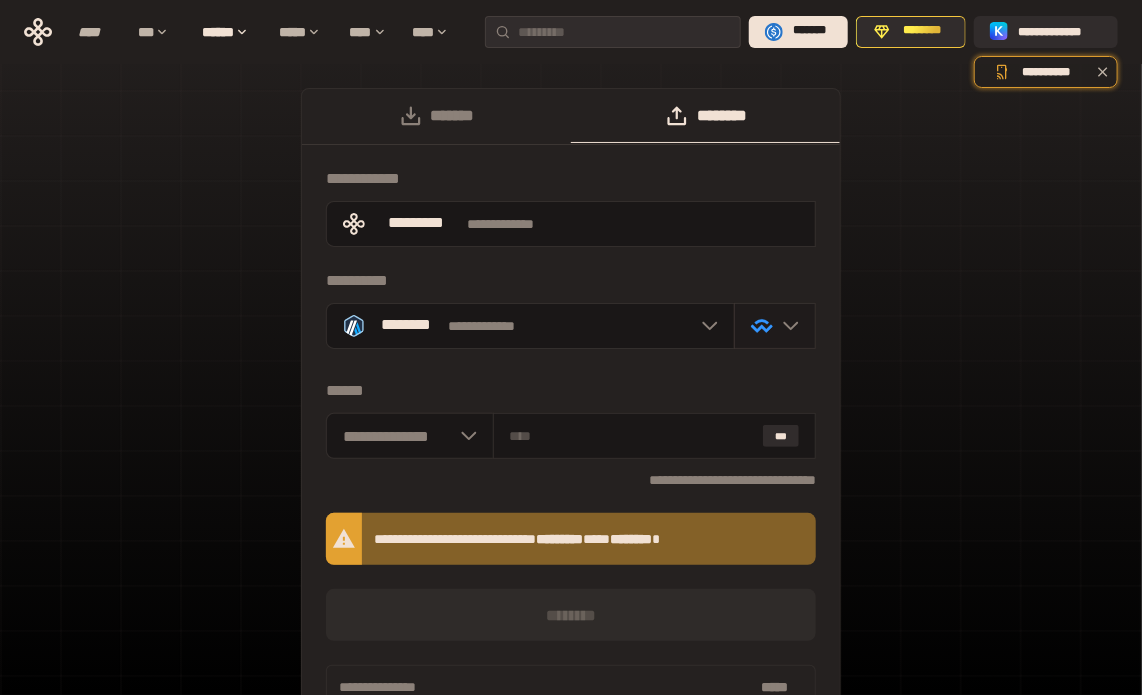 click 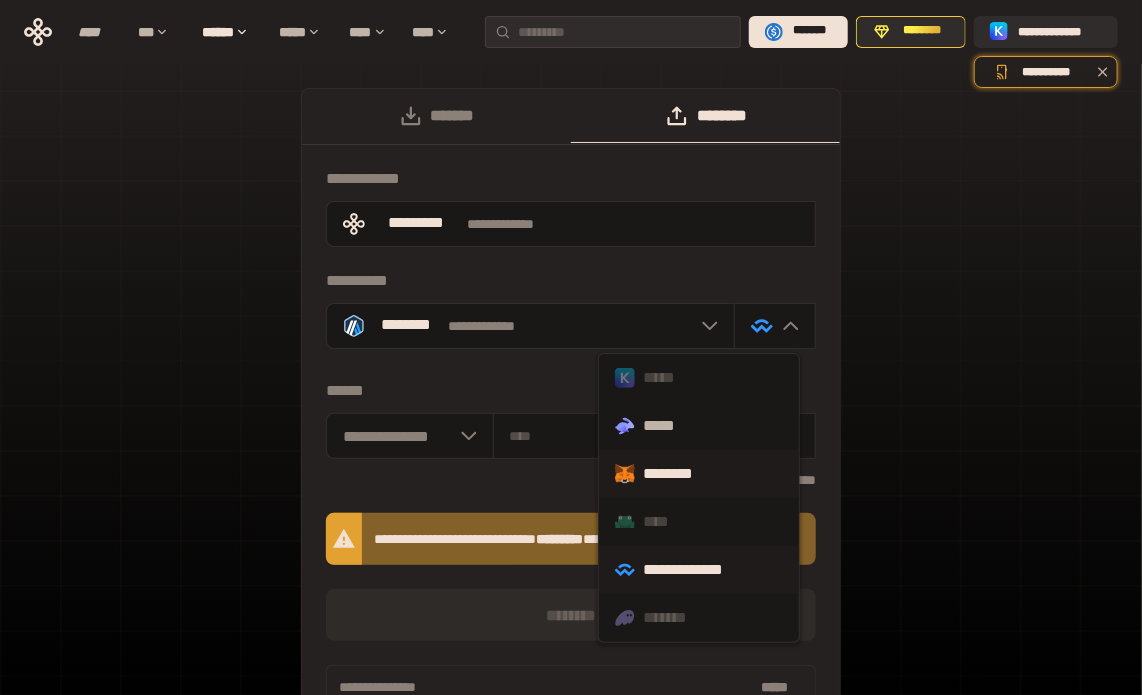 click on "********" at bounding box center [699, 474] 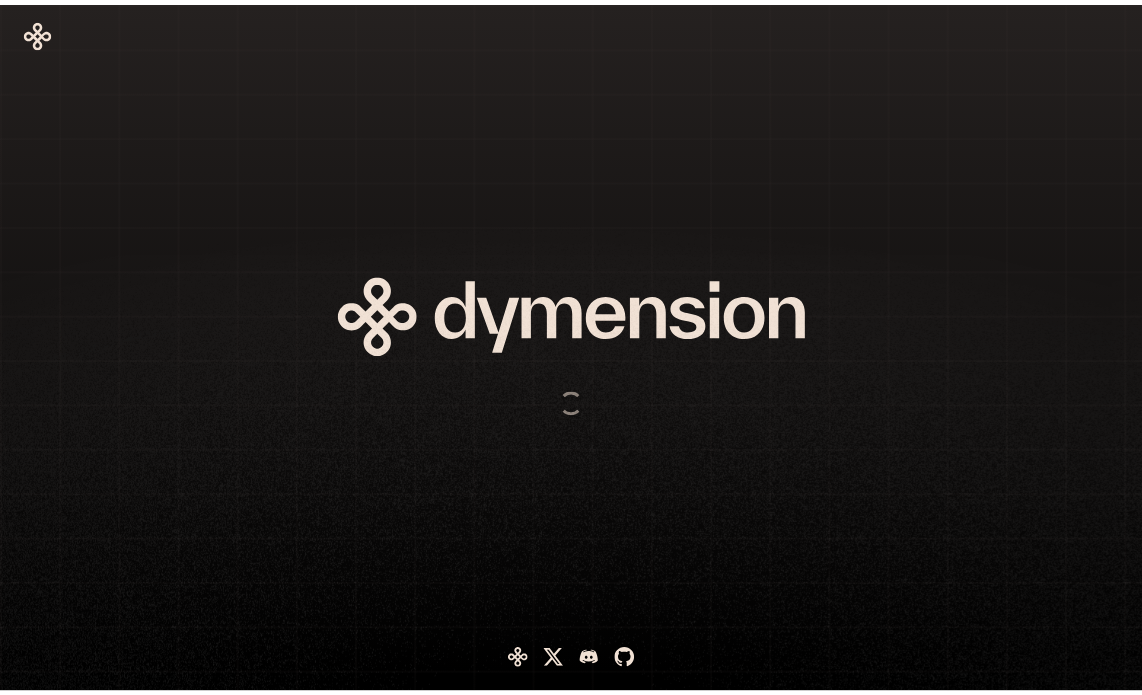 scroll, scrollTop: 0, scrollLeft: 0, axis: both 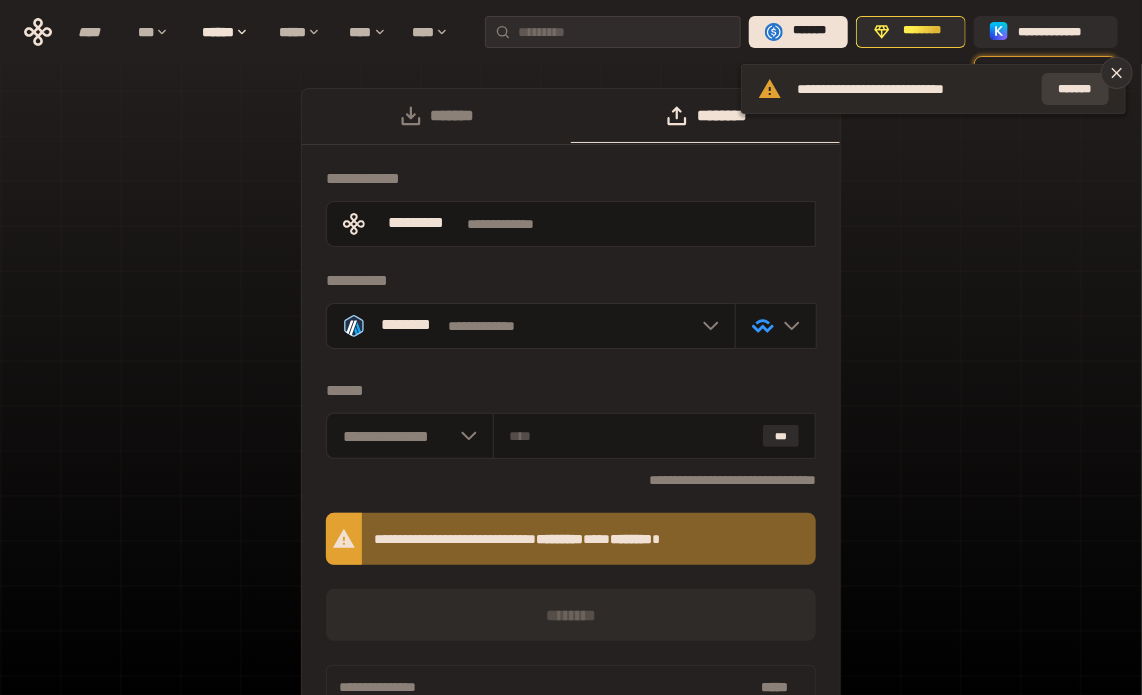 click on "*******" at bounding box center (1075, 89) 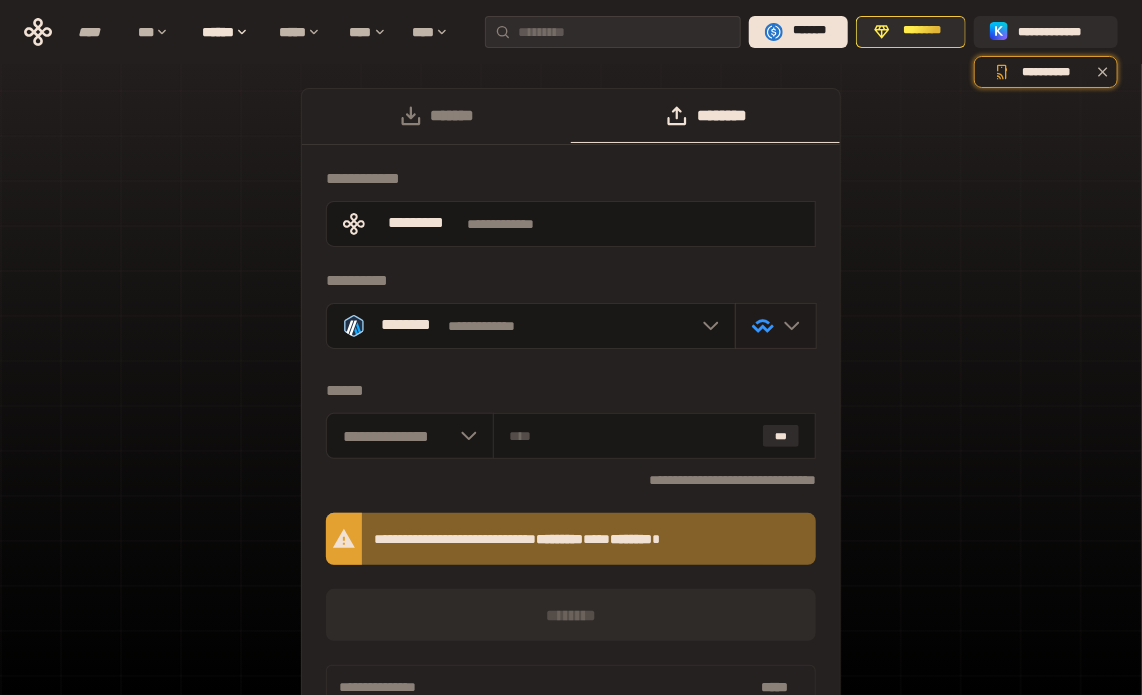 click 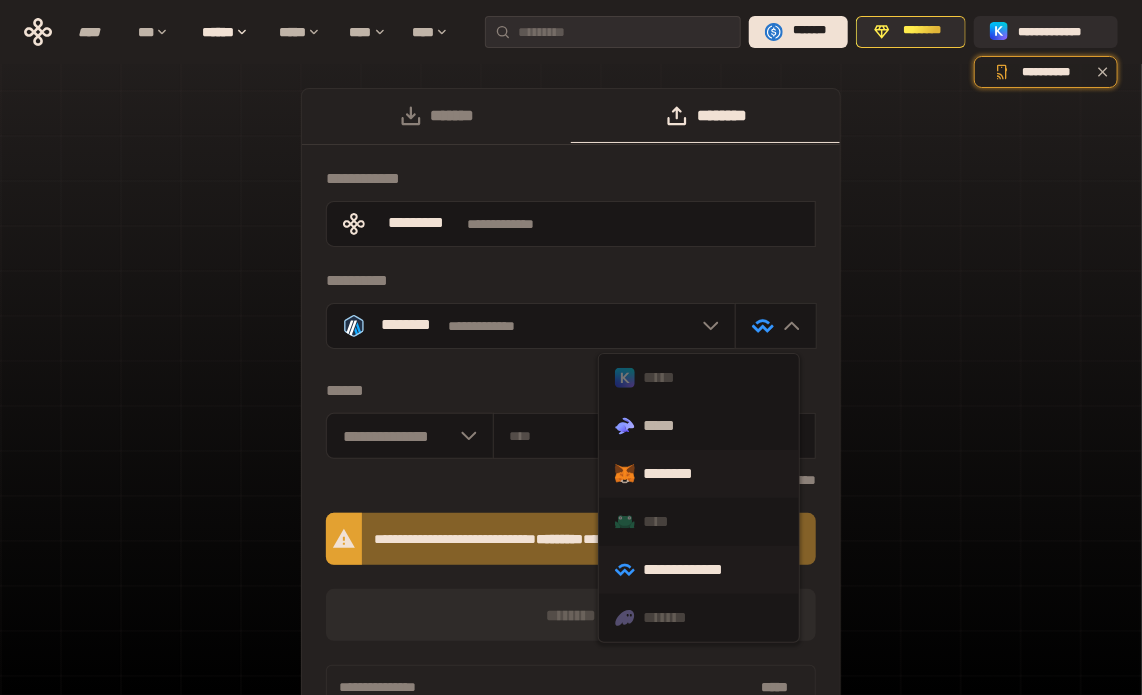 click on "********" at bounding box center [699, 474] 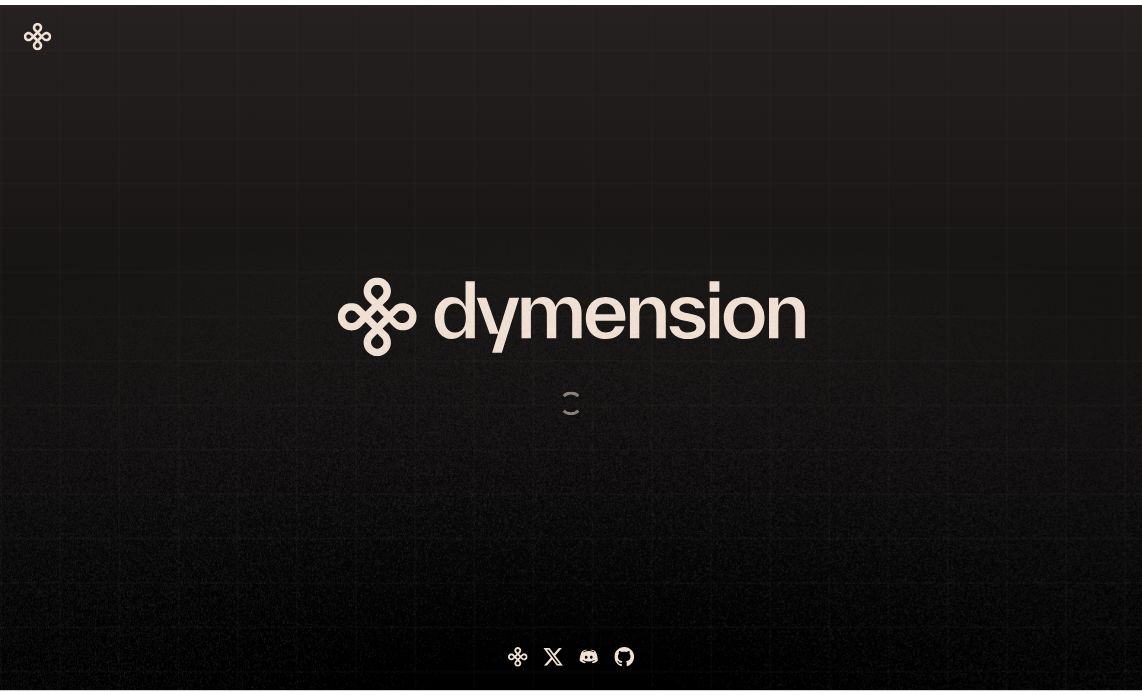 scroll, scrollTop: 0, scrollLeft: 0, axis: both 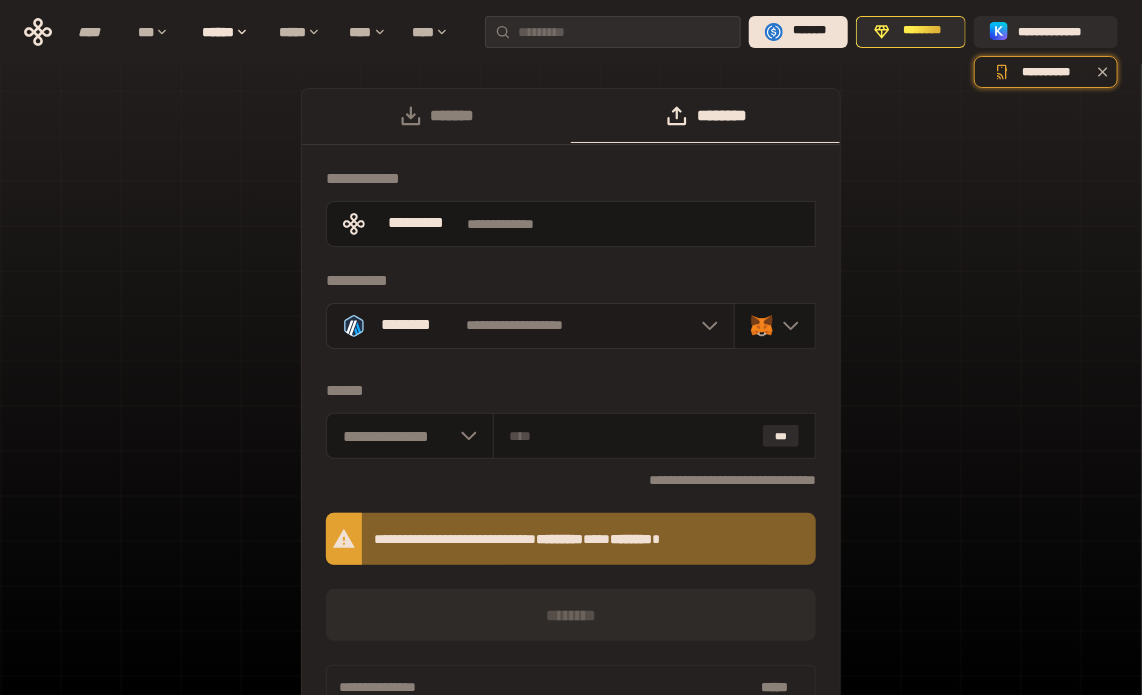 click on "**********" at bounding box center (530, 326) 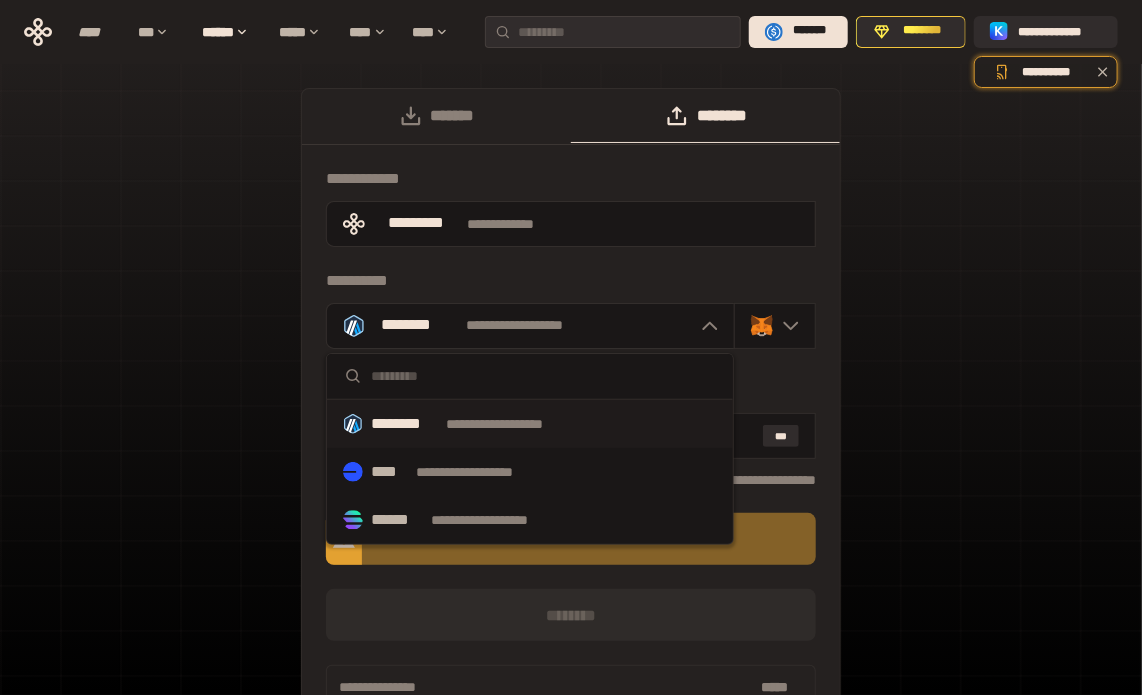 click on "[FIRST] [LAST] [CITY] [STATE] [POSTAL_CODE] [ADDRESS] [COUNTRY] [PHONE]" at bounding box center (571, 436) 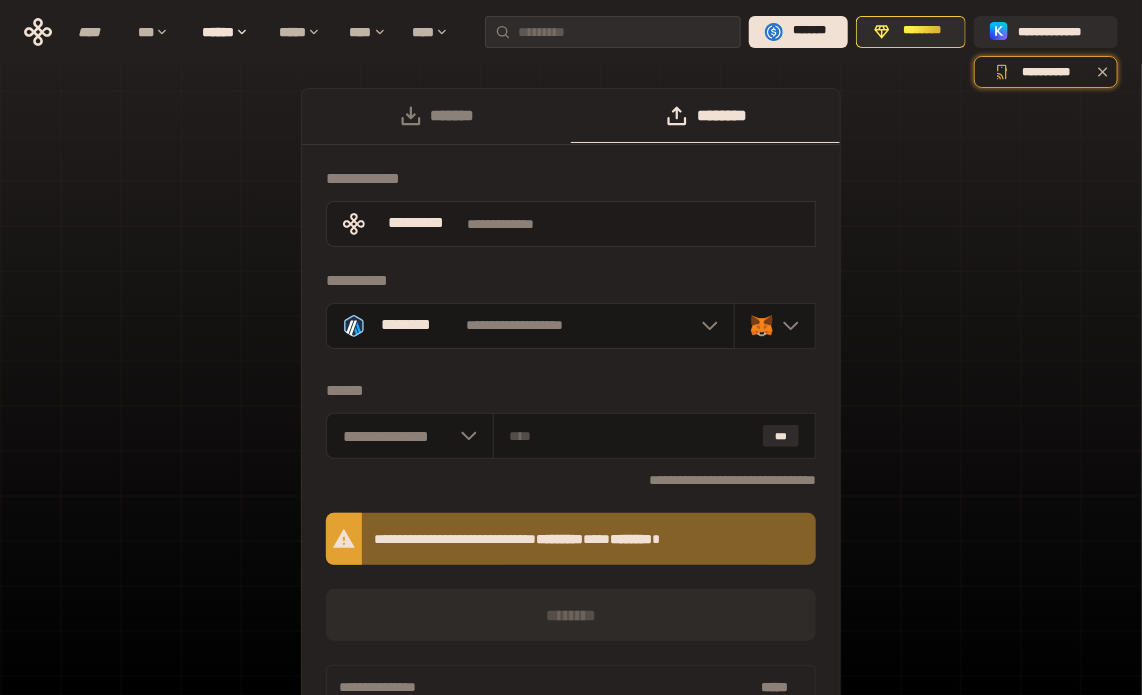 click on "*********" at bounding box center (416, 223) 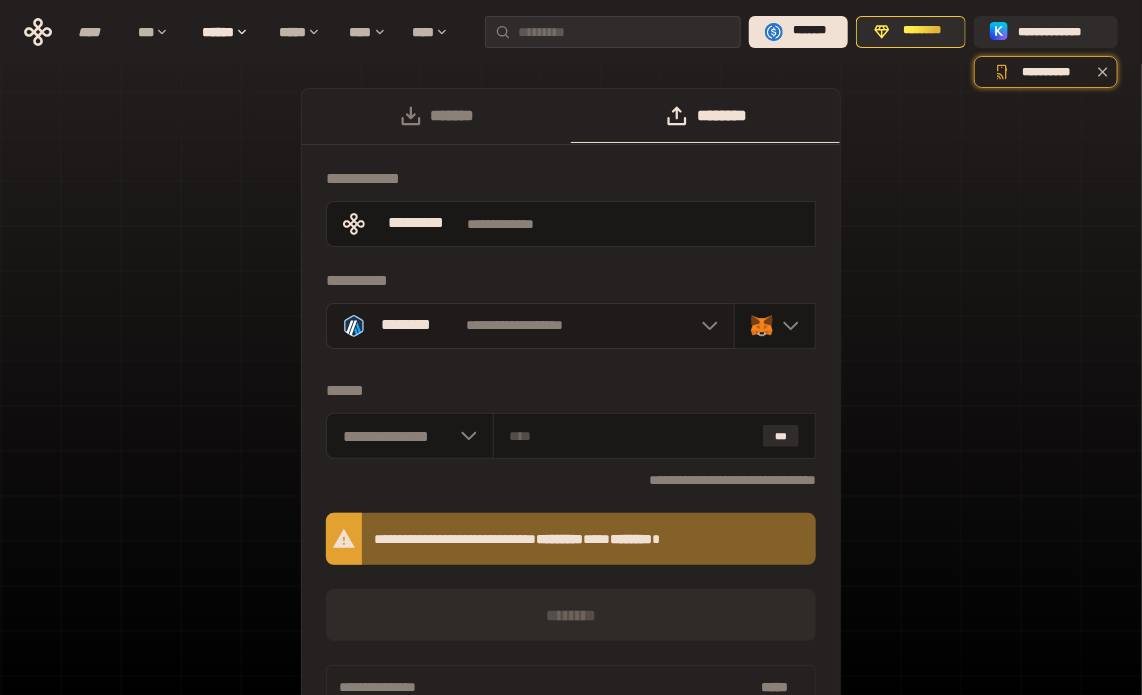 click on "**********" at bounding box center (515, 326) 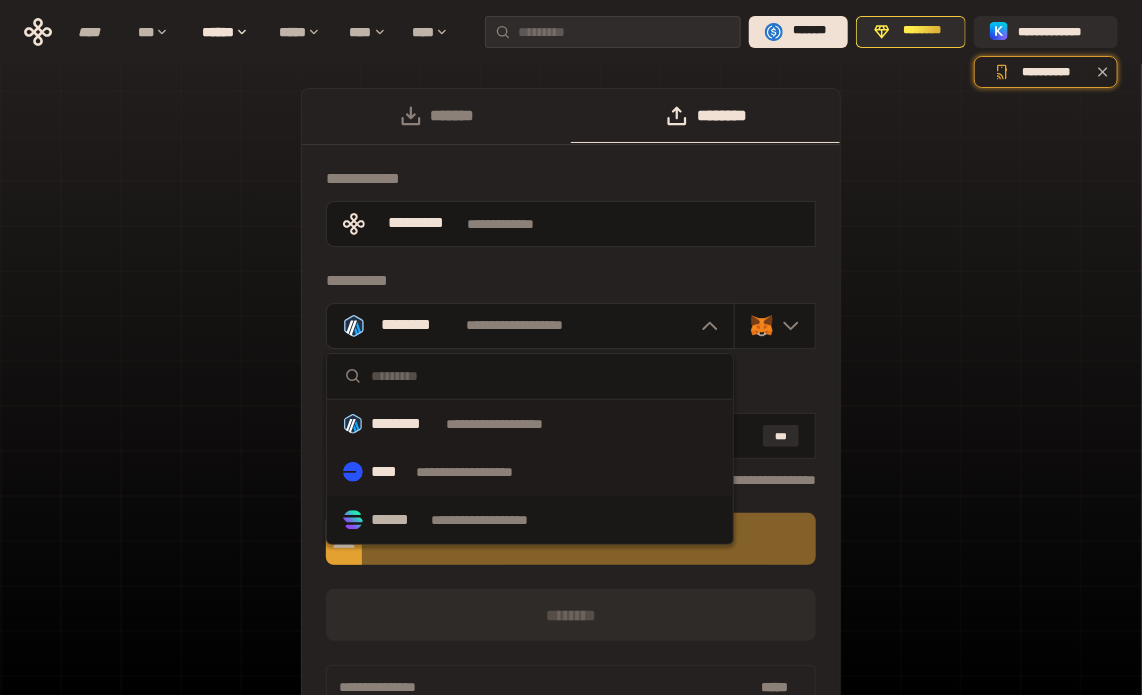 click on "**********" at bounding box center [484, 472] 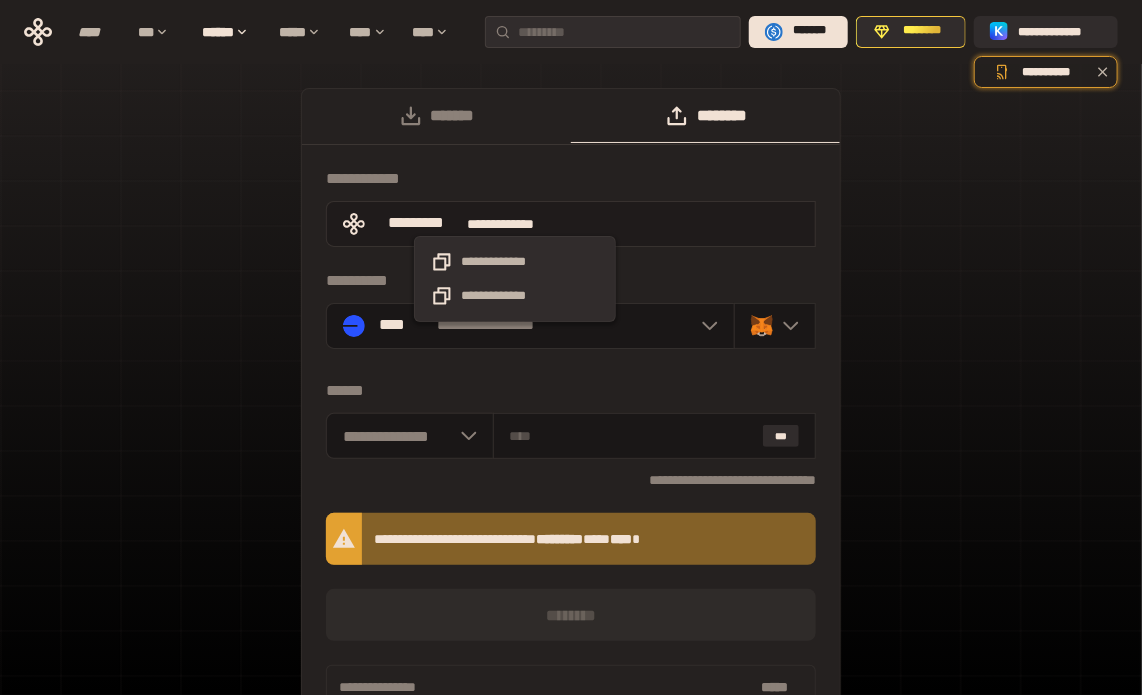 click on "**********" at bounding box center [515, 224] 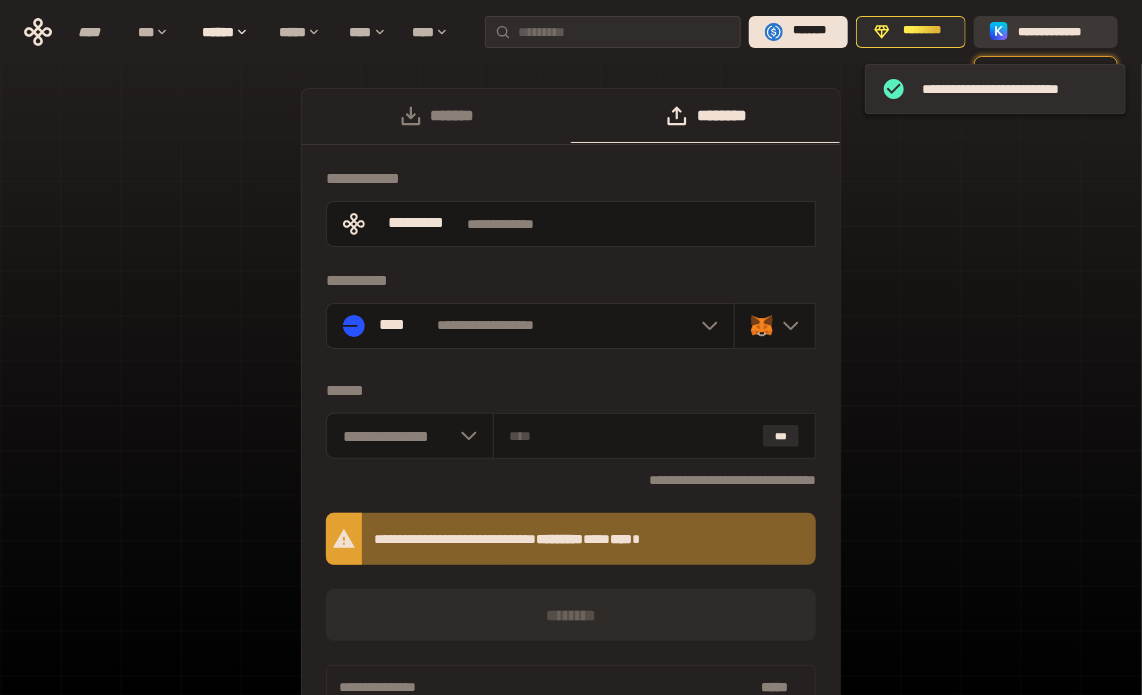 click on "**********" at bounding box center [1046, 32] 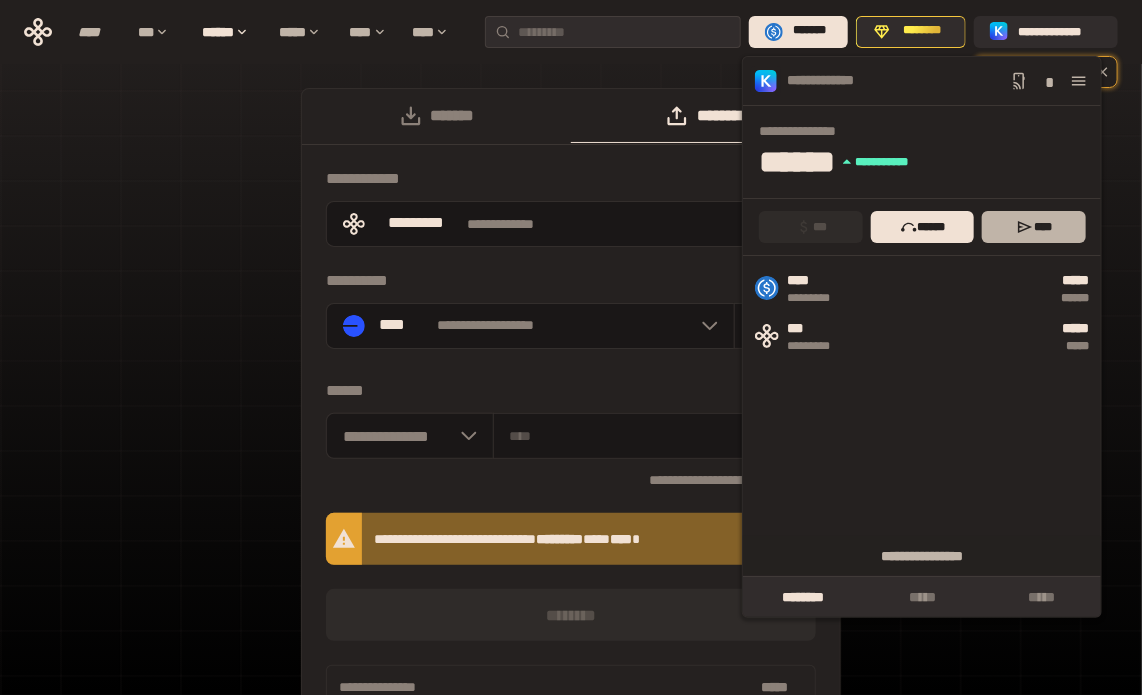 click on "****" at bounding box center [1033, 227] 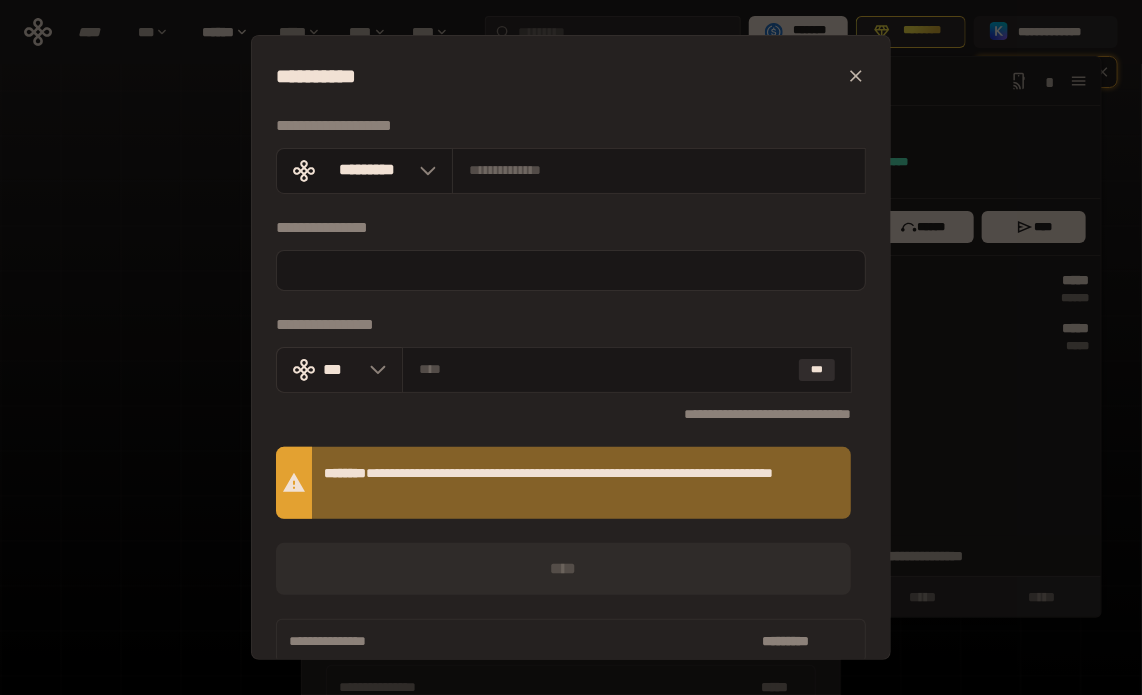 click on "***" at bounding box center [341, 369] 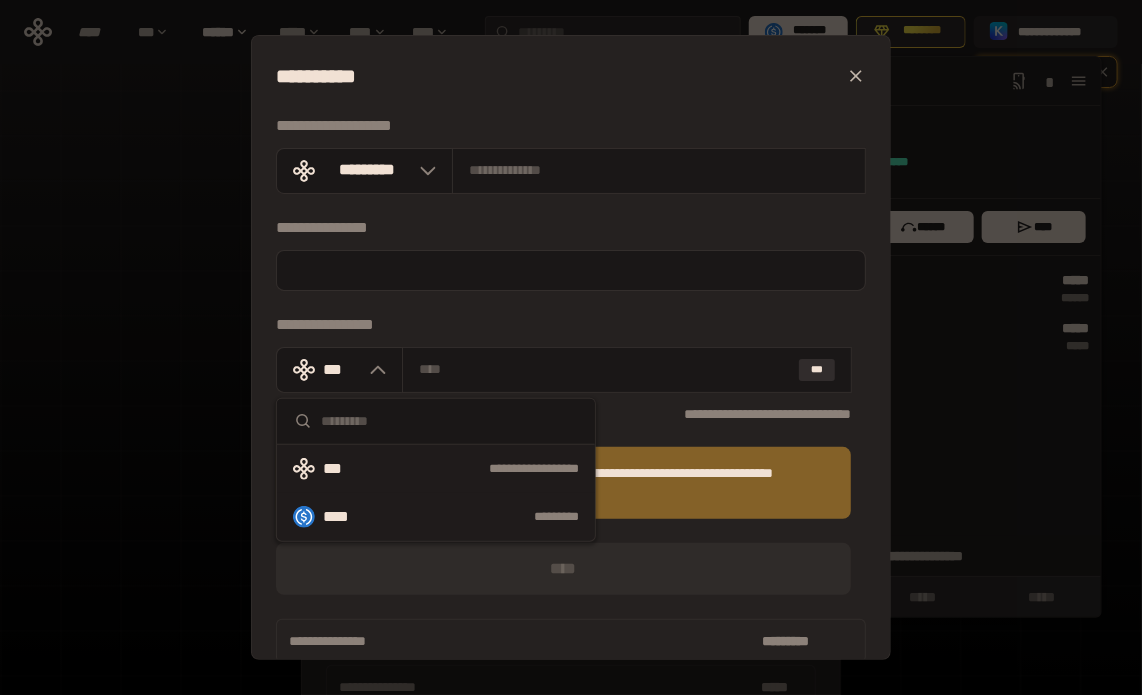 click on "****" at bounding box center [345, 517] 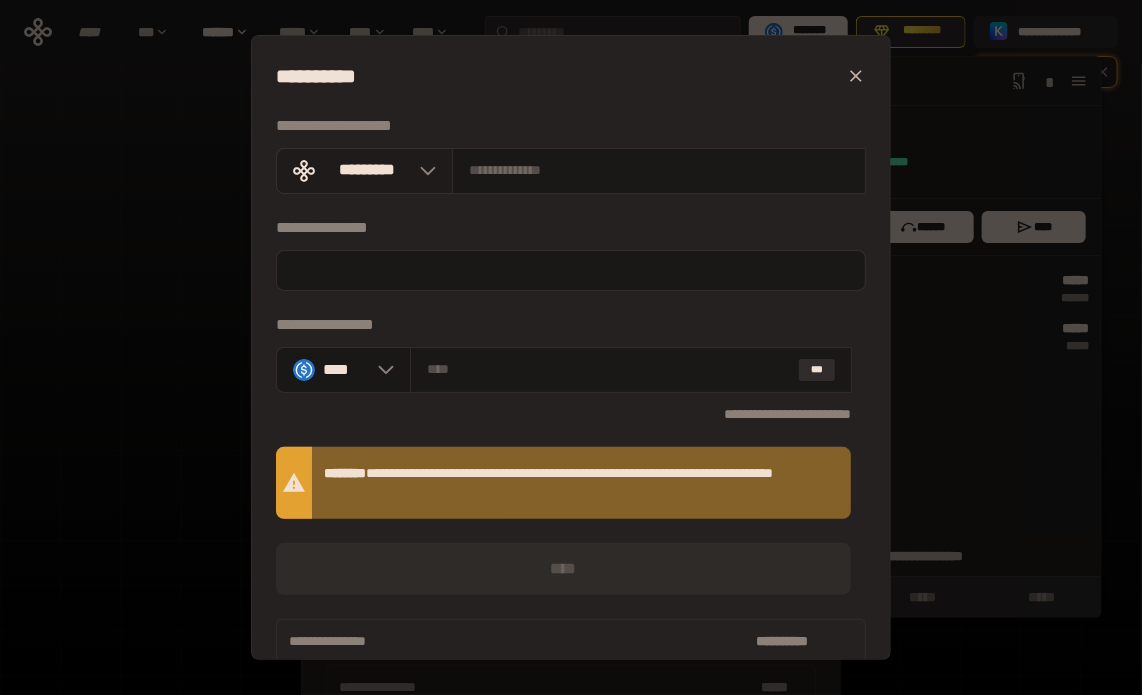 click on "*********" at bounding box center (366, 170) 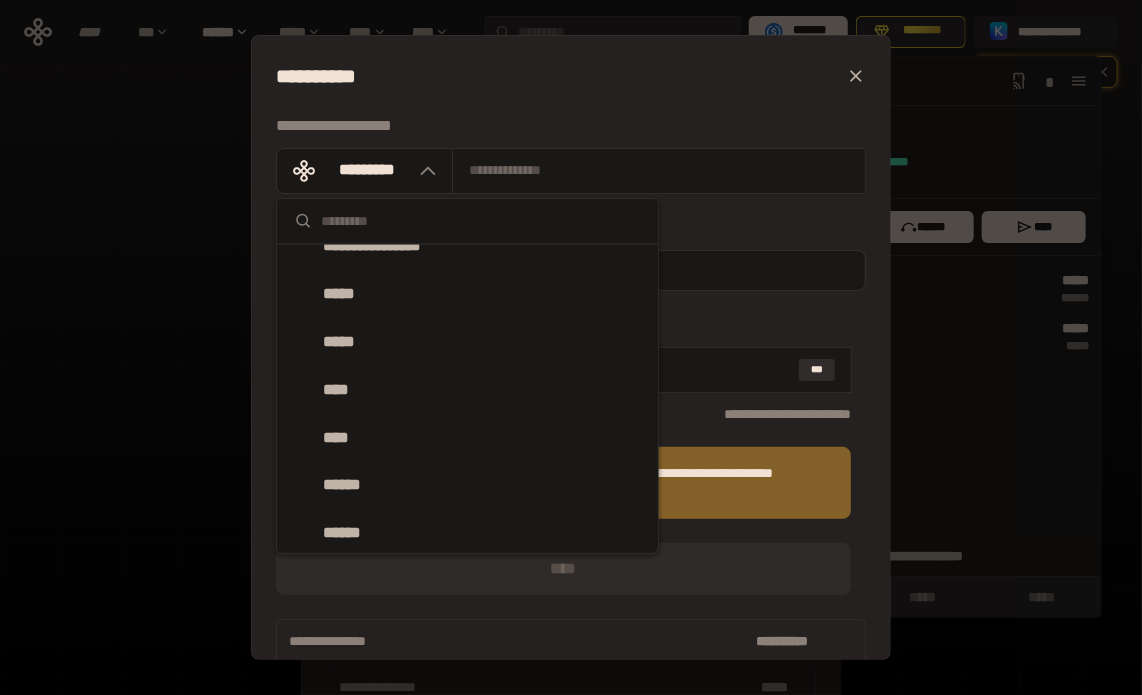 scroll, scrollTop: 4160, scrollLeft: 0, axis: vertical 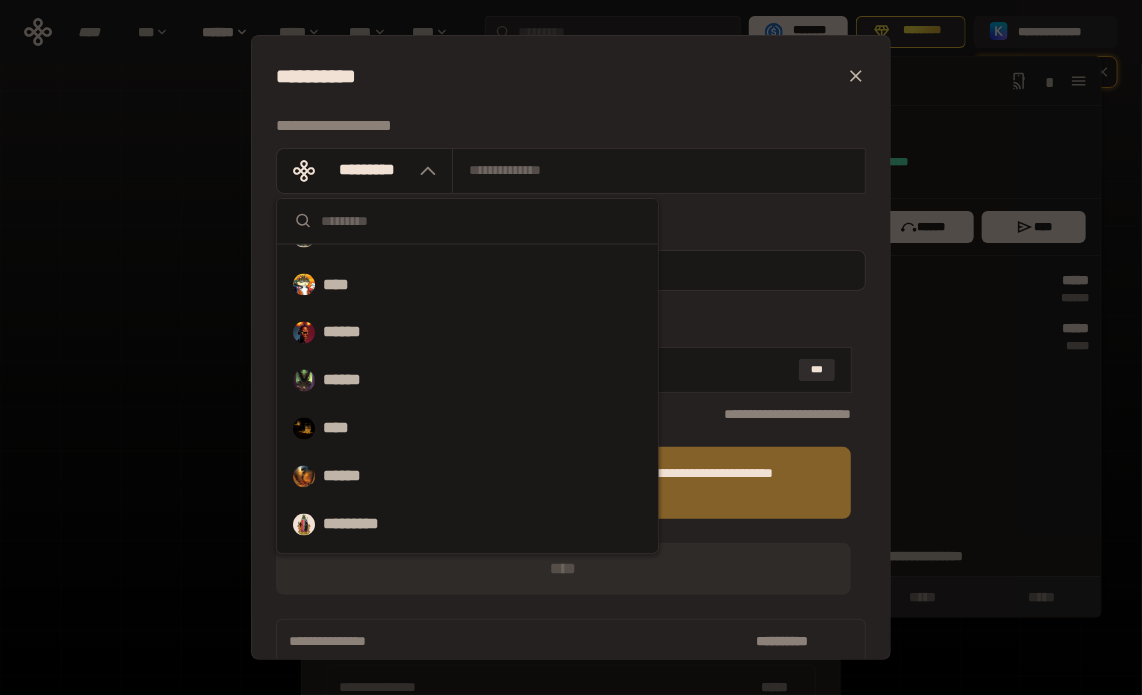 click at bounding box center (481, 221) 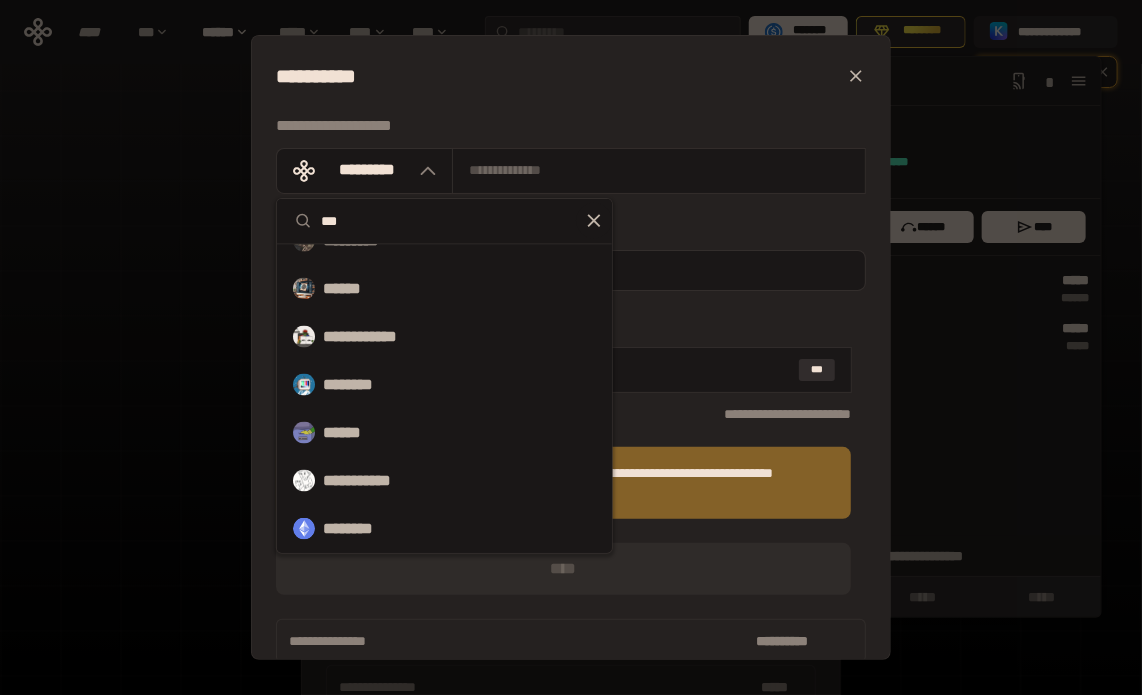 scroll, scrollTop: 0, scrollLeft: 0, axis: both 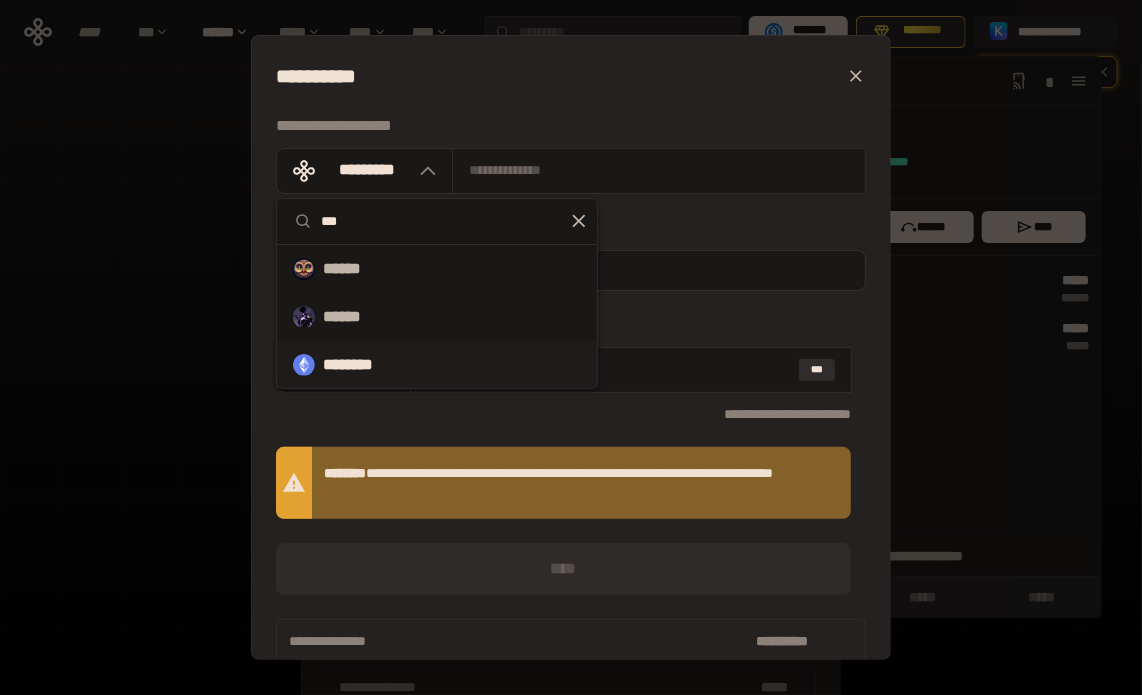 type on "***" 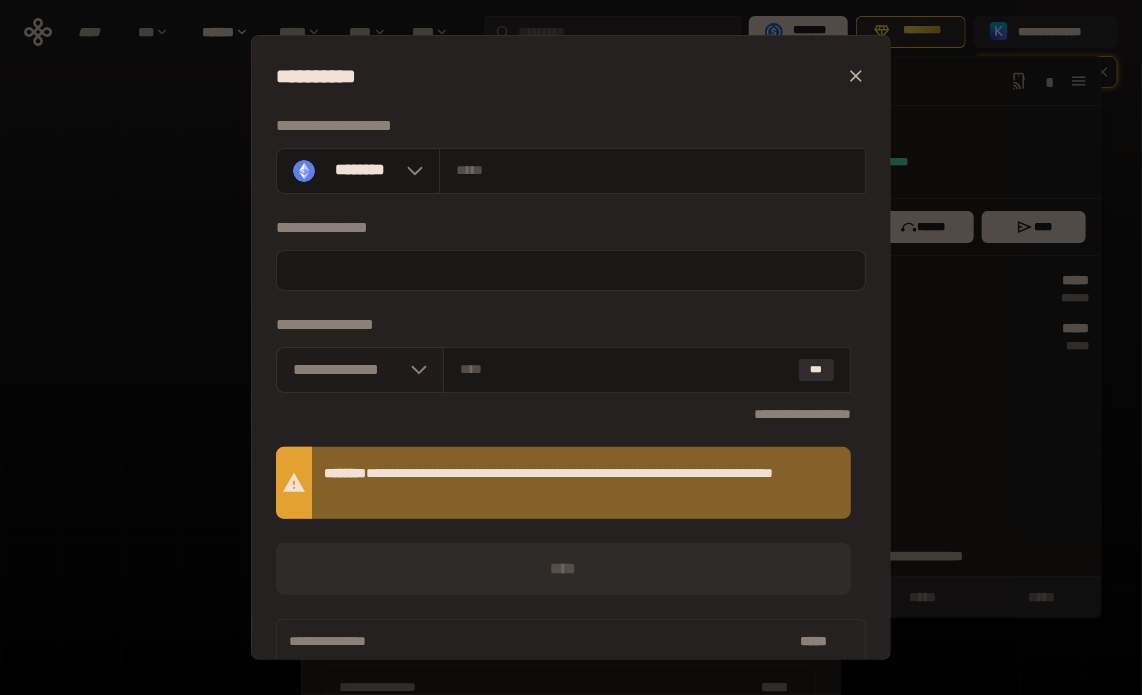 drag, startPoint x: 406, startPoint y: 395, endPoint x: 405, endPoint y: 376, distance: 19.026299 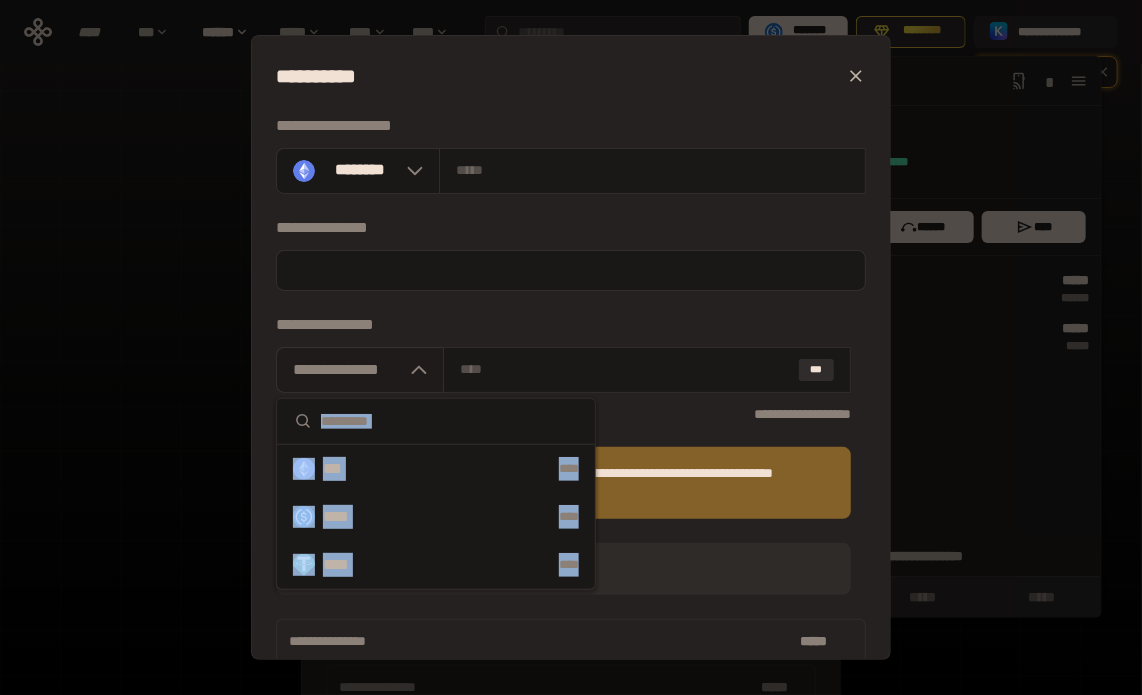 click at bounding box center [414, 370] 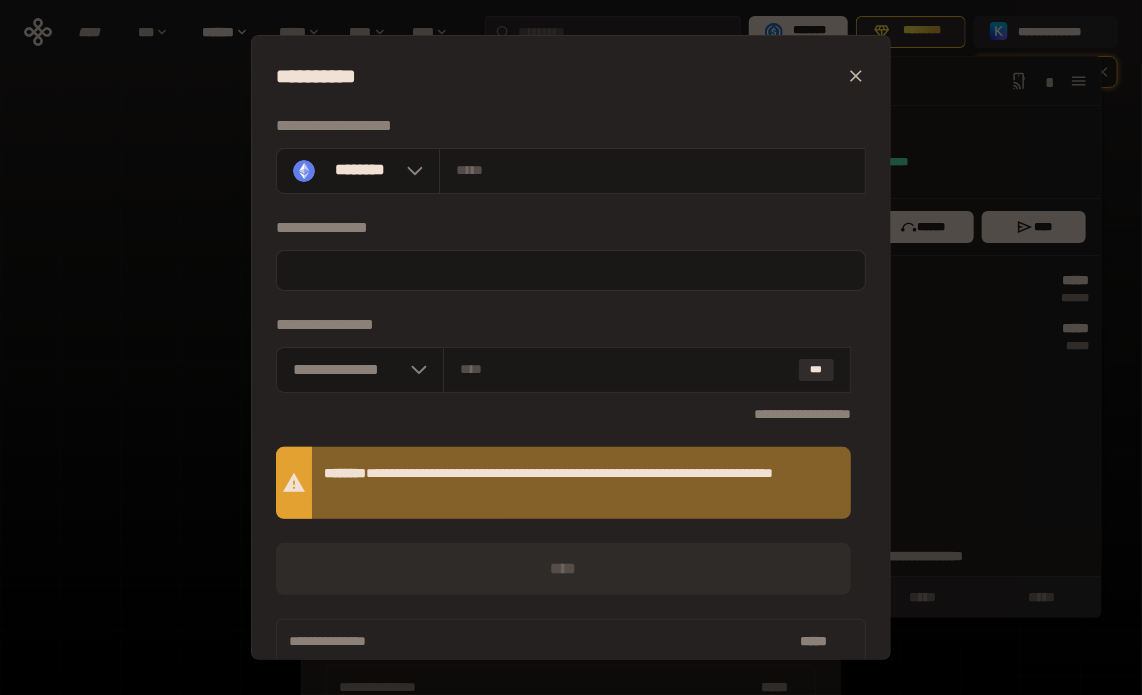 click on "[FIRST] [LAST] [CITY] [STATE] [POSTAL_CODE] [ADDRESS] [COUNTRY] [PHONE]" at bounding box center [571, 347] 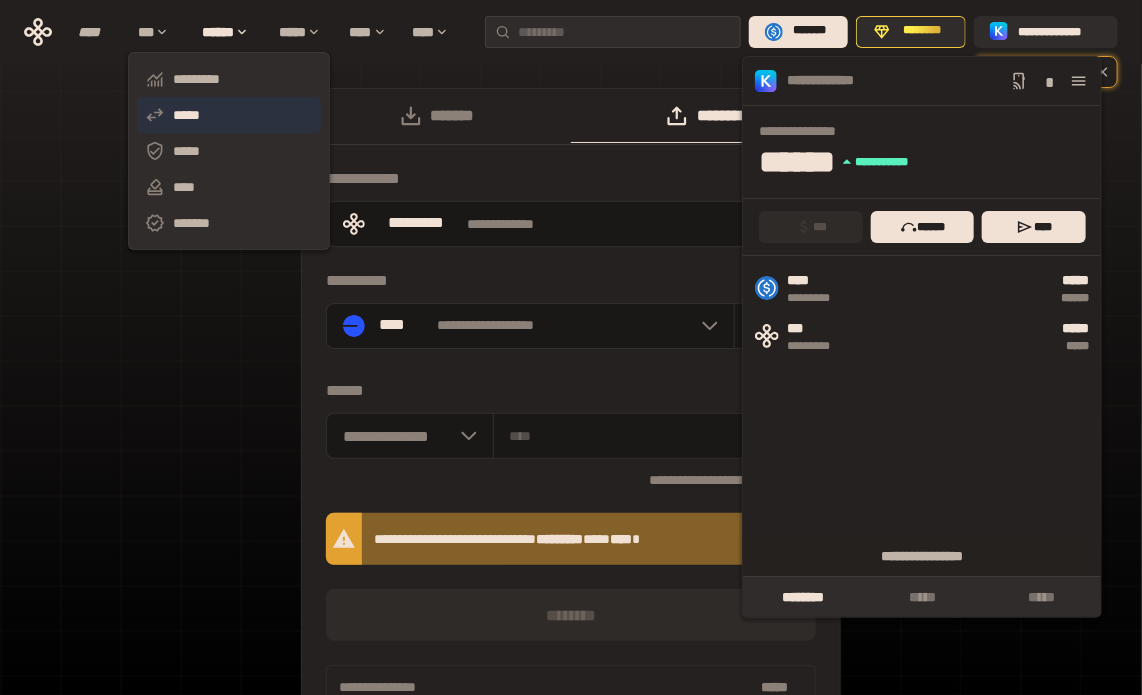 click on "*****" at bounding box center [229, 115] 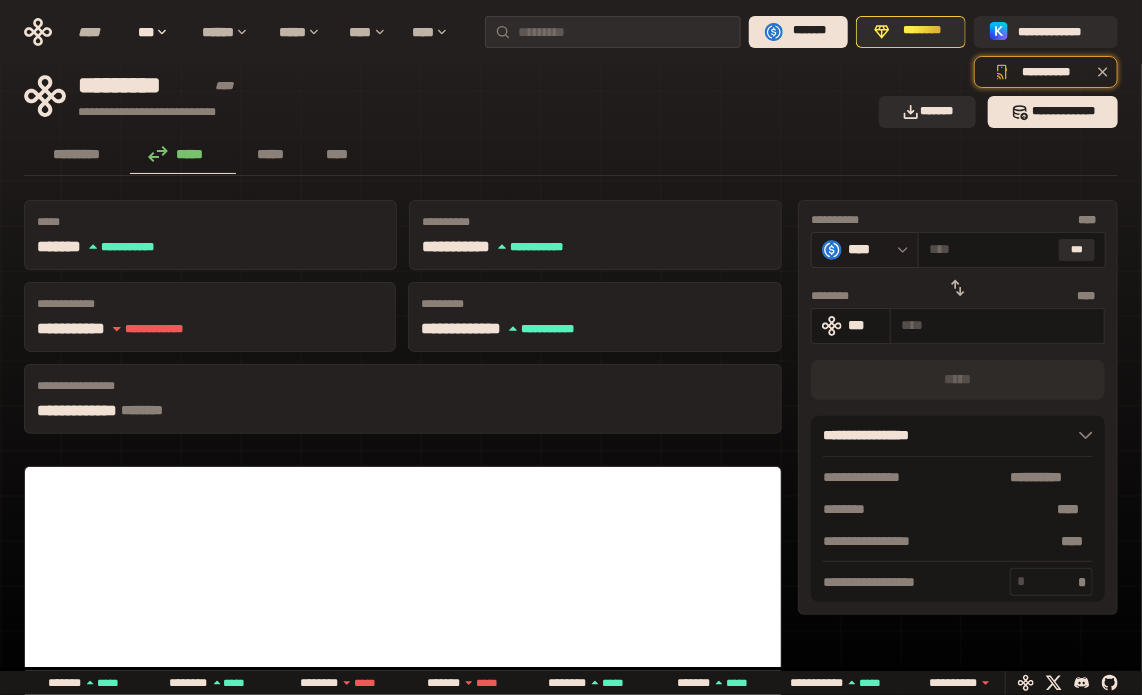 click on "****" at bounding box center (865, 250) 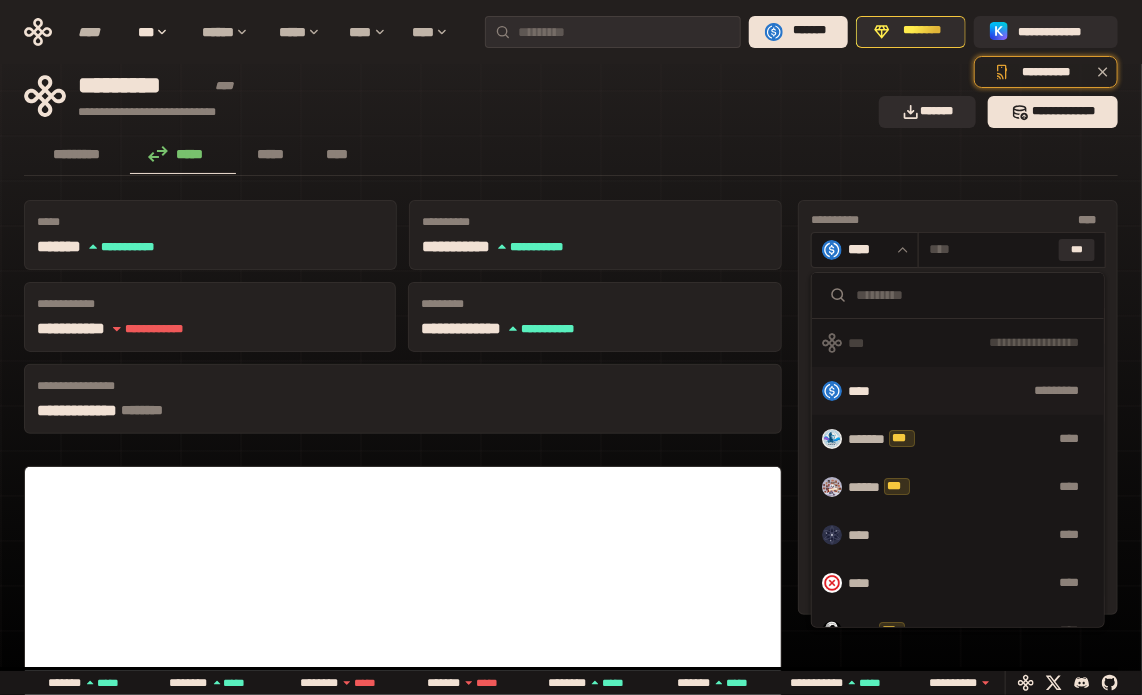 click at bounding box center (972, 295) 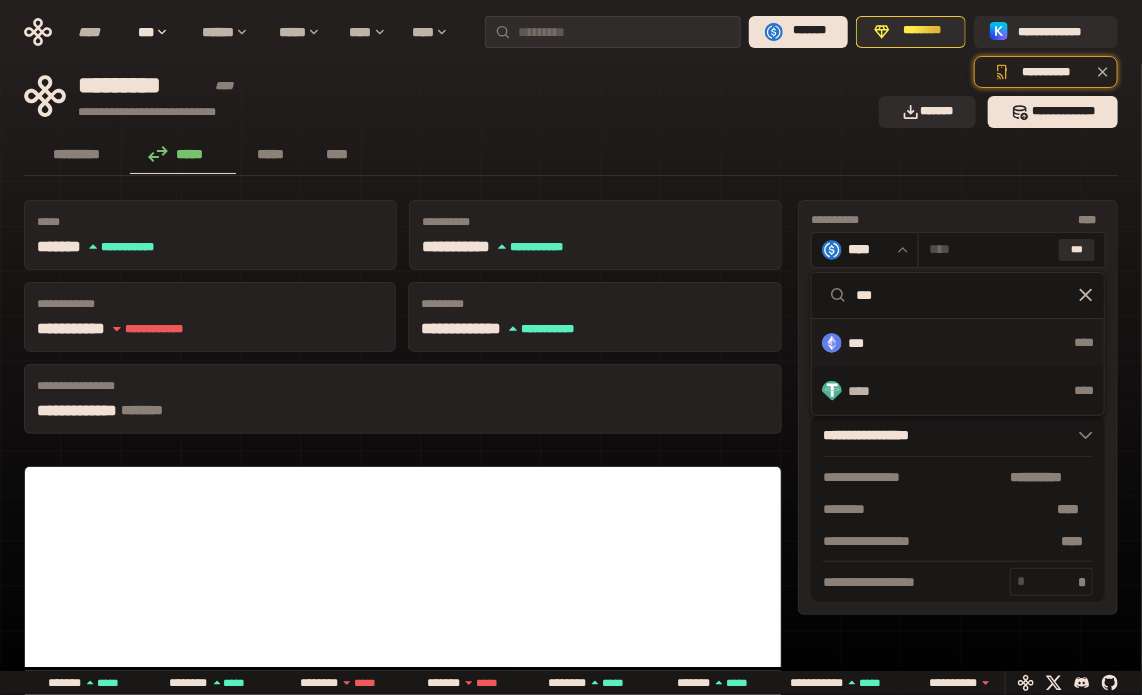 type on "***" 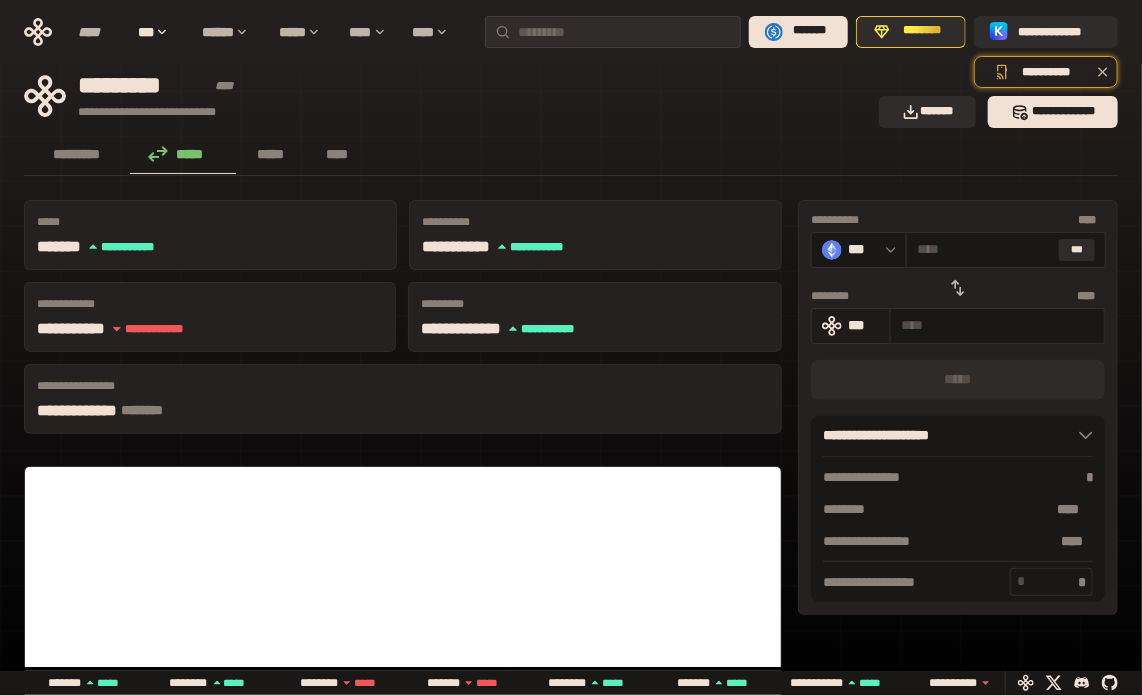 click on "***" at bounding box center (851, 326) 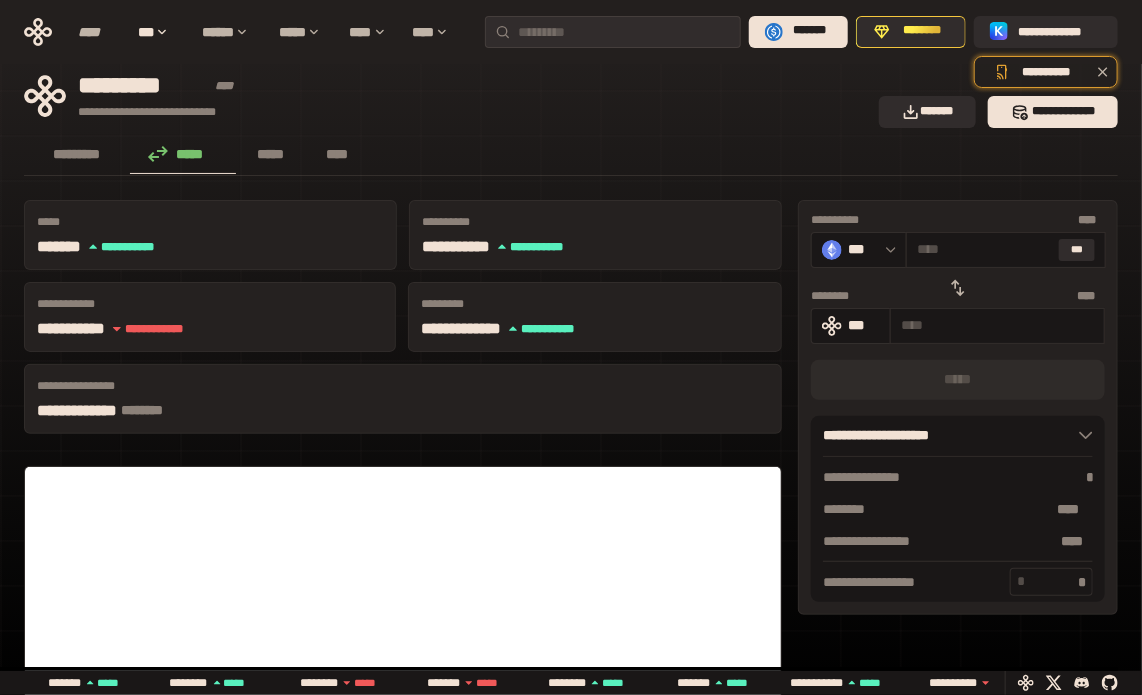 click 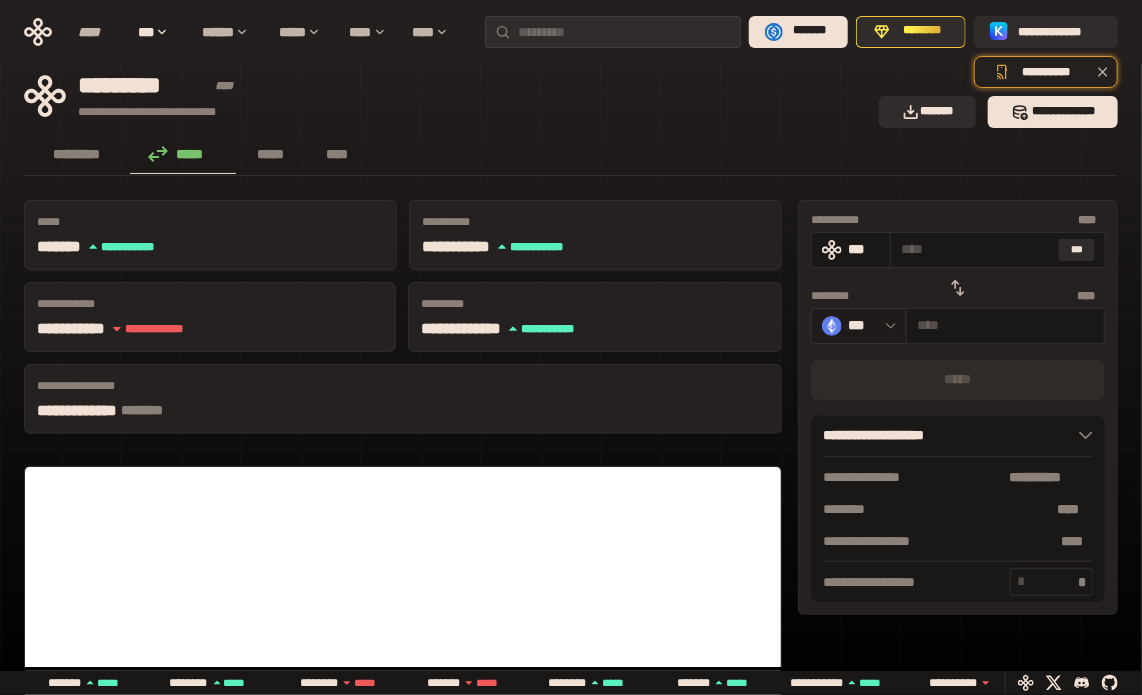 click on "***" at bounding box center [862, 325] 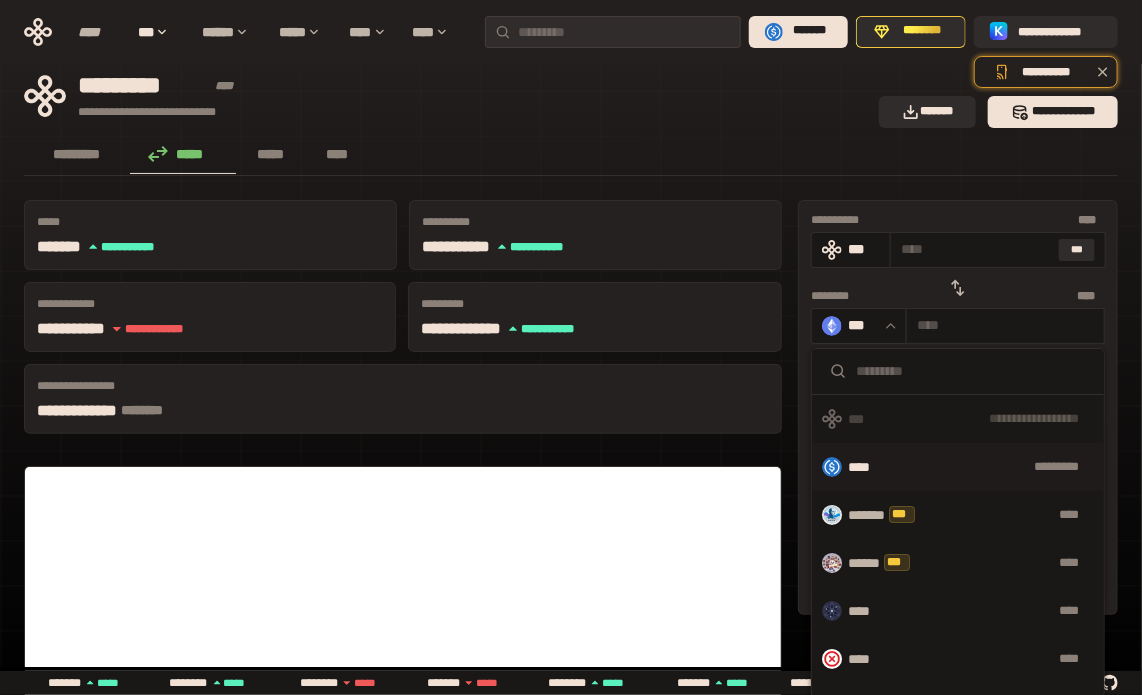 click on "****" at bounding box center (868, 467) 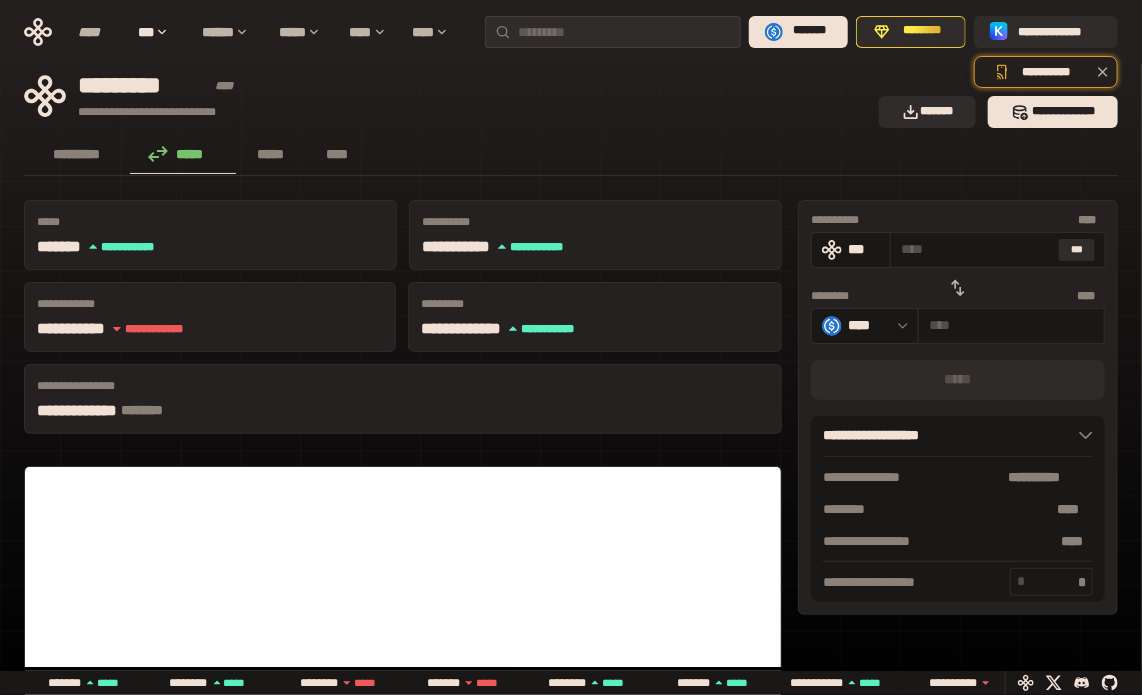 click 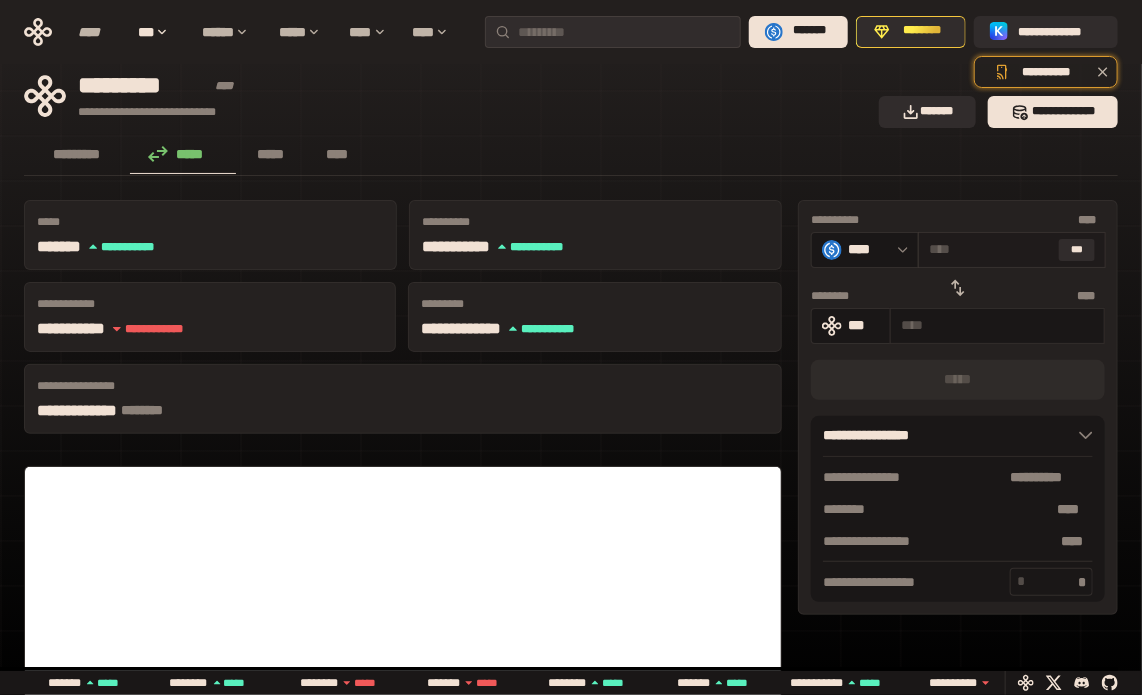 click at bounding box center [990, 249] 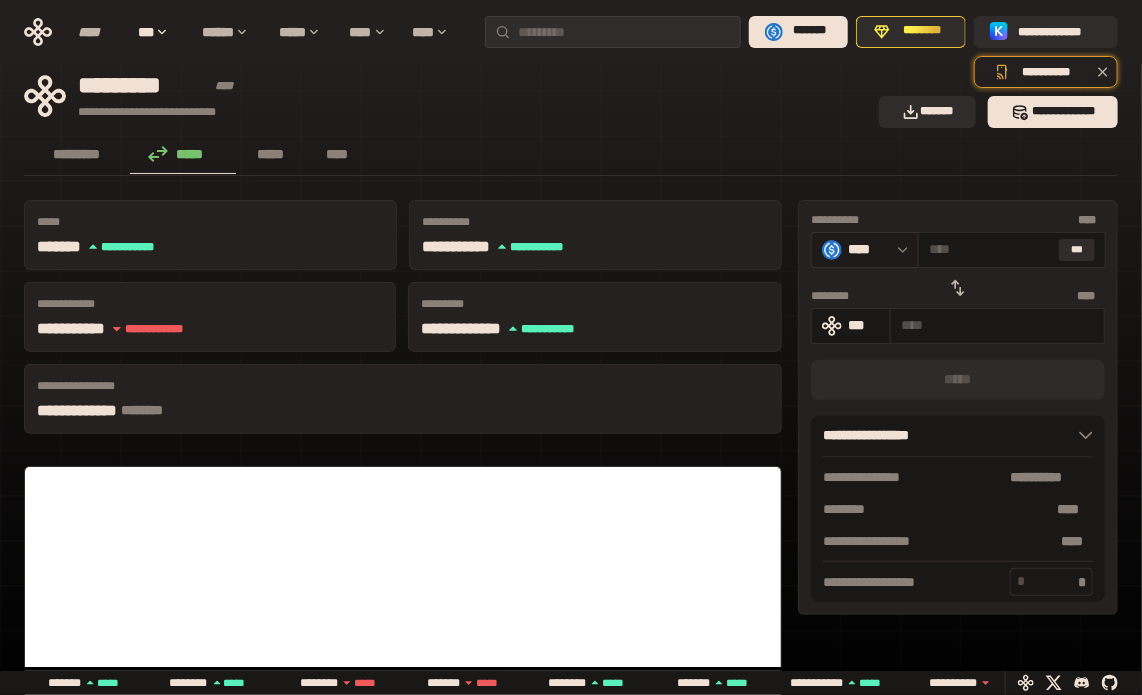 click on "****" at bounding box center (868, 249) 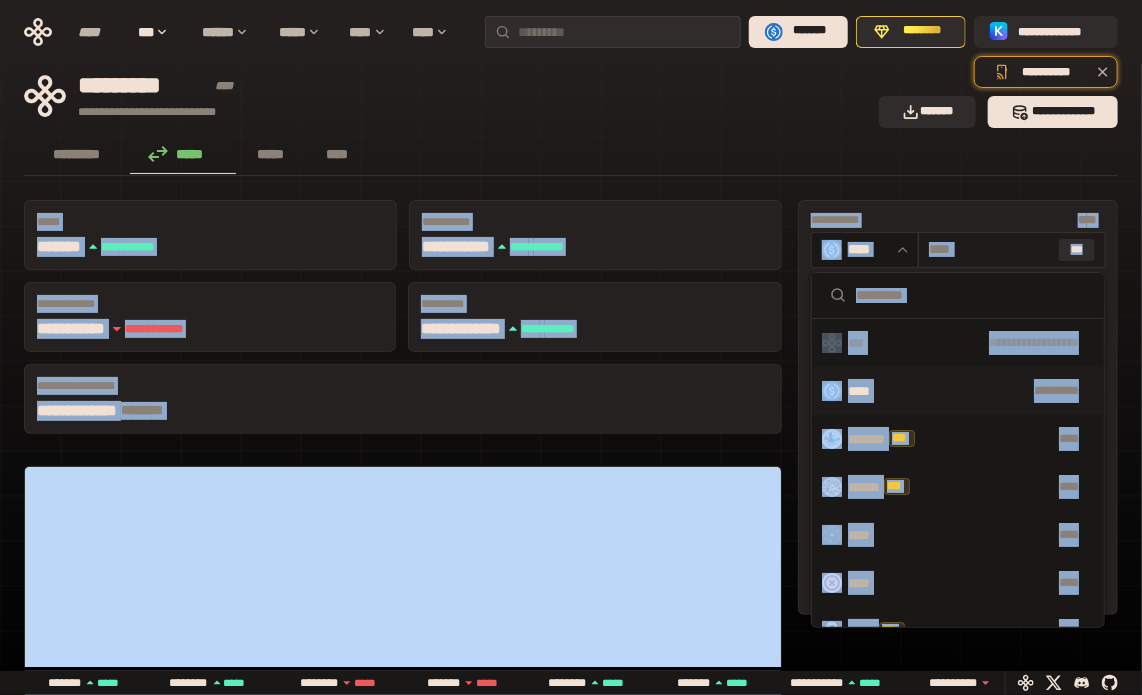 drag, startPoint x: 713, startPoint y: 173, endPoint x: 1088, endPoint y: 265, distance: 386.12045 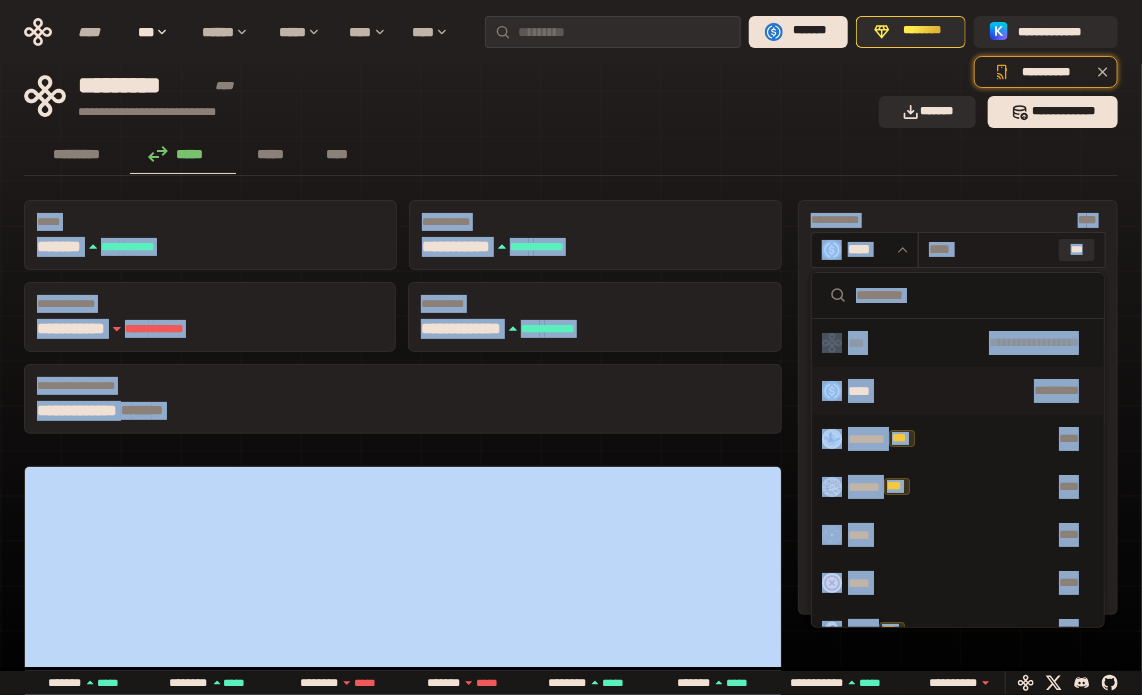 click on "[FIRST] [LAST] [CITY] [STATE] [POSTAL_CODE] [ADDRESS] [COUNTRY] [PHONE]" at bounding box center (571, 813) 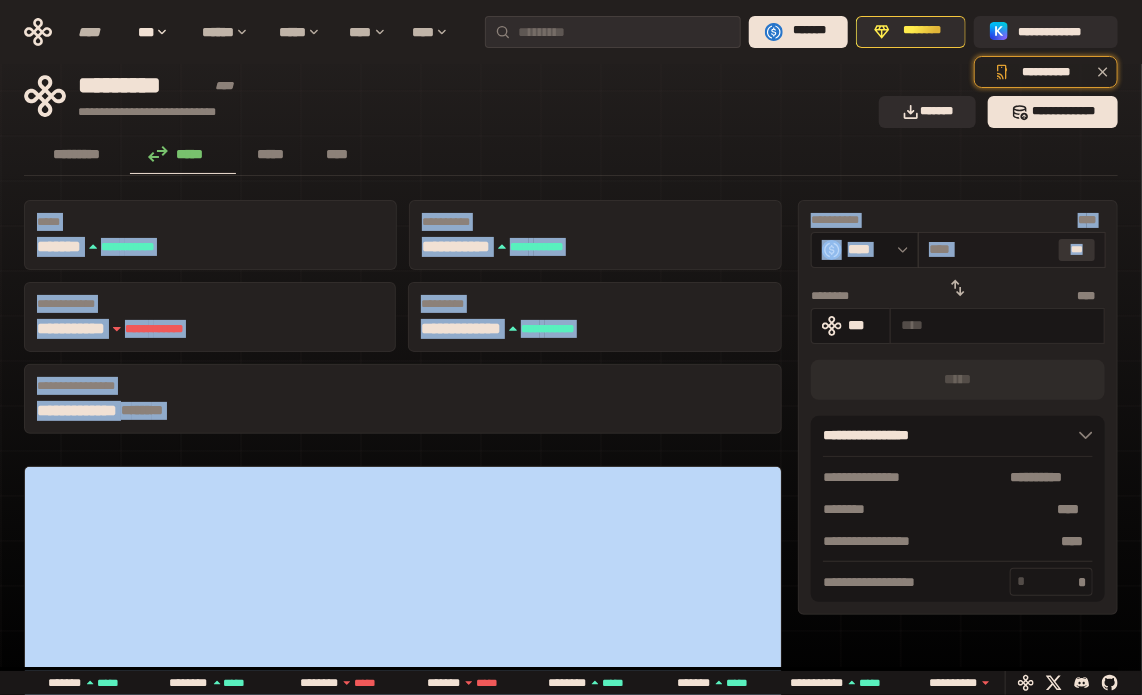 click on "***" at bounding box center (1077, 250) 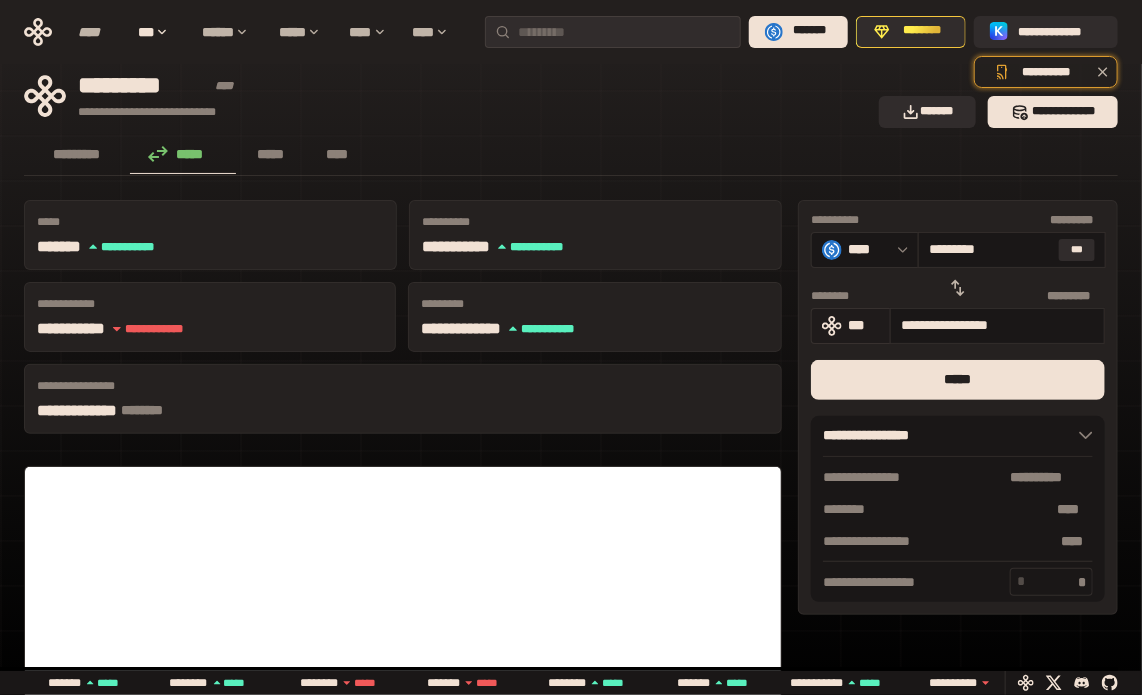 click on "***" at bounding box center (864, 325) 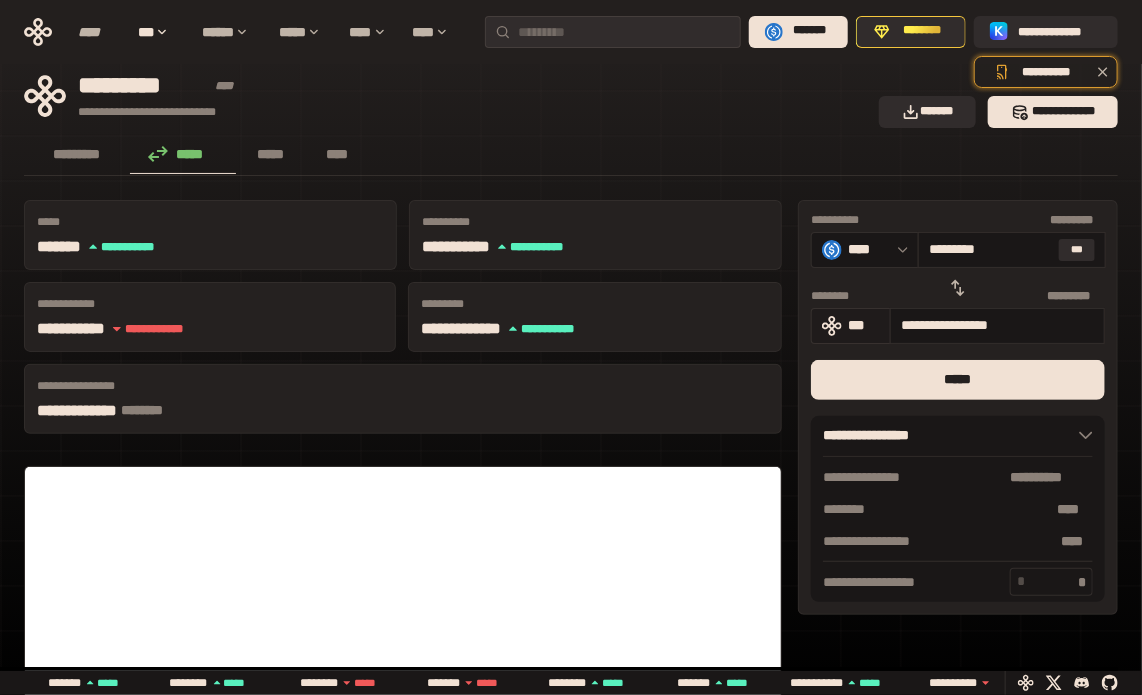 click on "***" at bounding box center [864, 325] 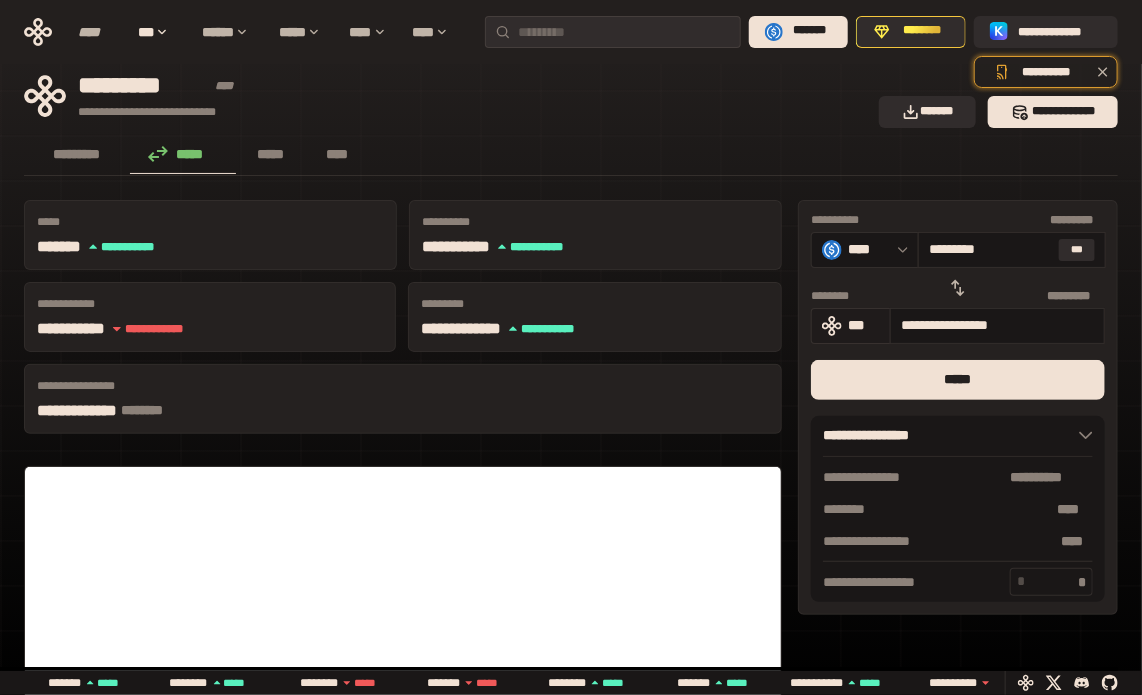 click on "***" at bounding box center [864, 325] 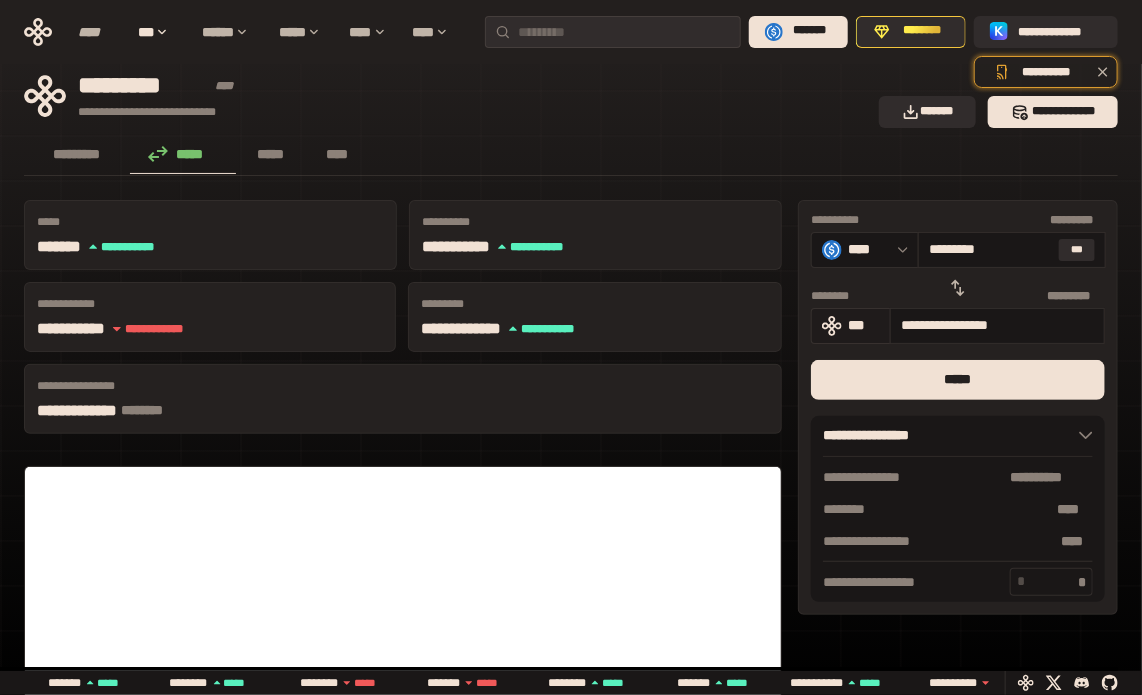 click on "***" at bounding box center (864, 325) 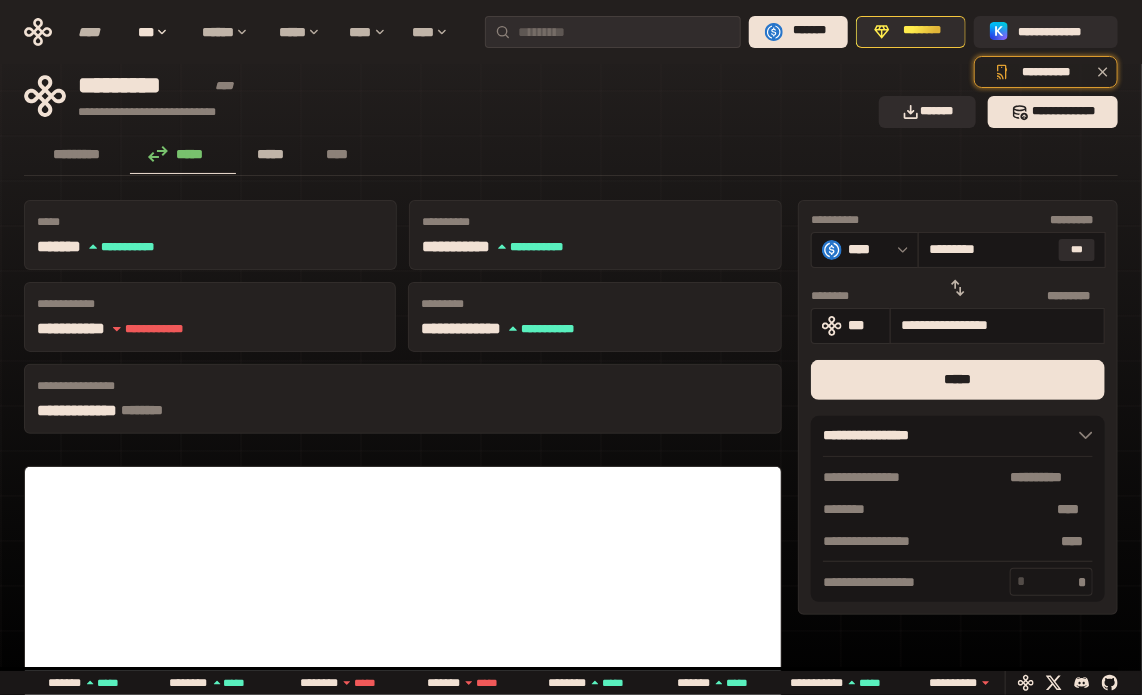 click on "*****" at bounding box center [271, 154] 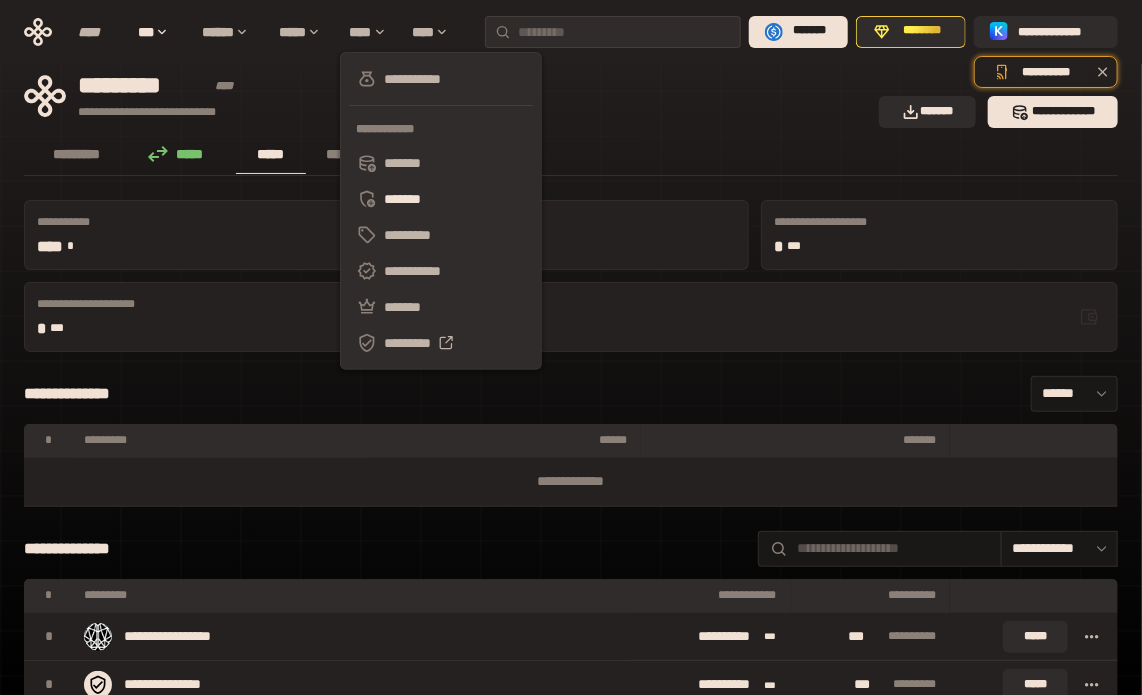 click on "********* ***** ***** ****" at bounding box center (571, 156) 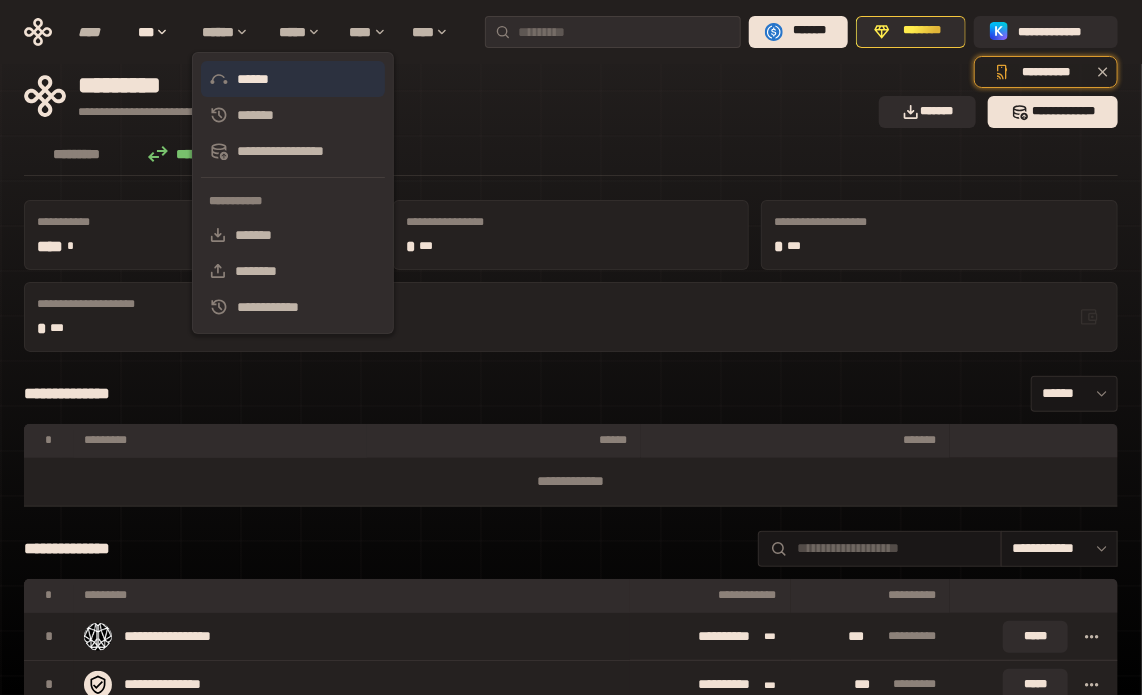 click on "******" at bounding box center [293, 79] 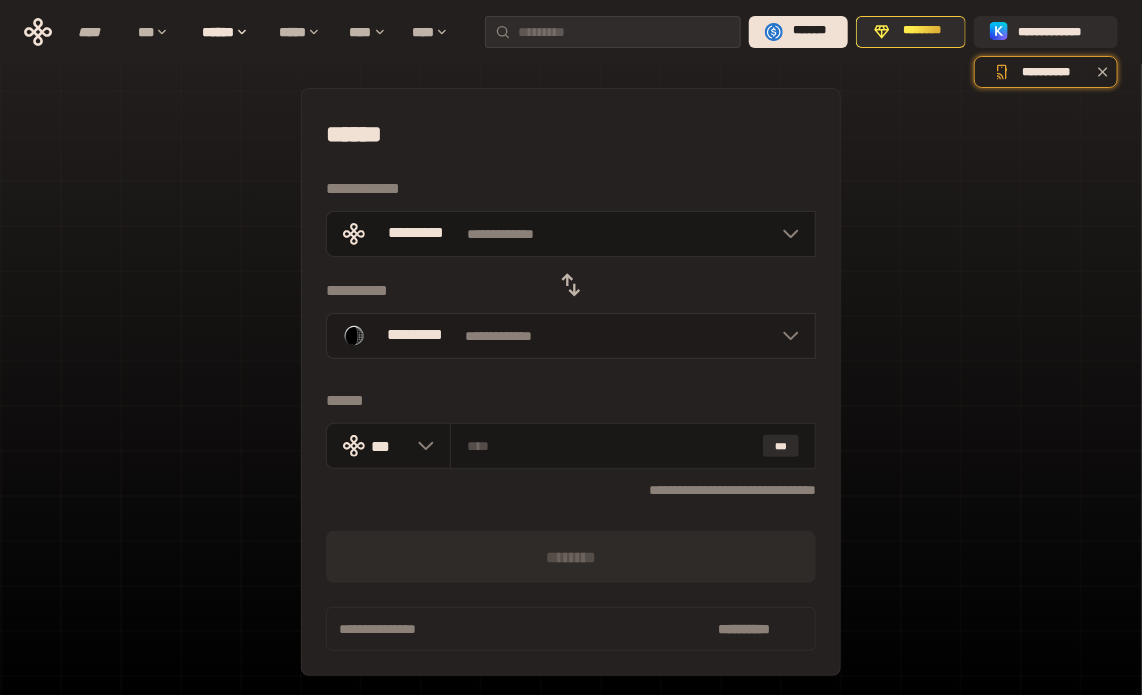 click on "**********" at bounding box center (571, 336) 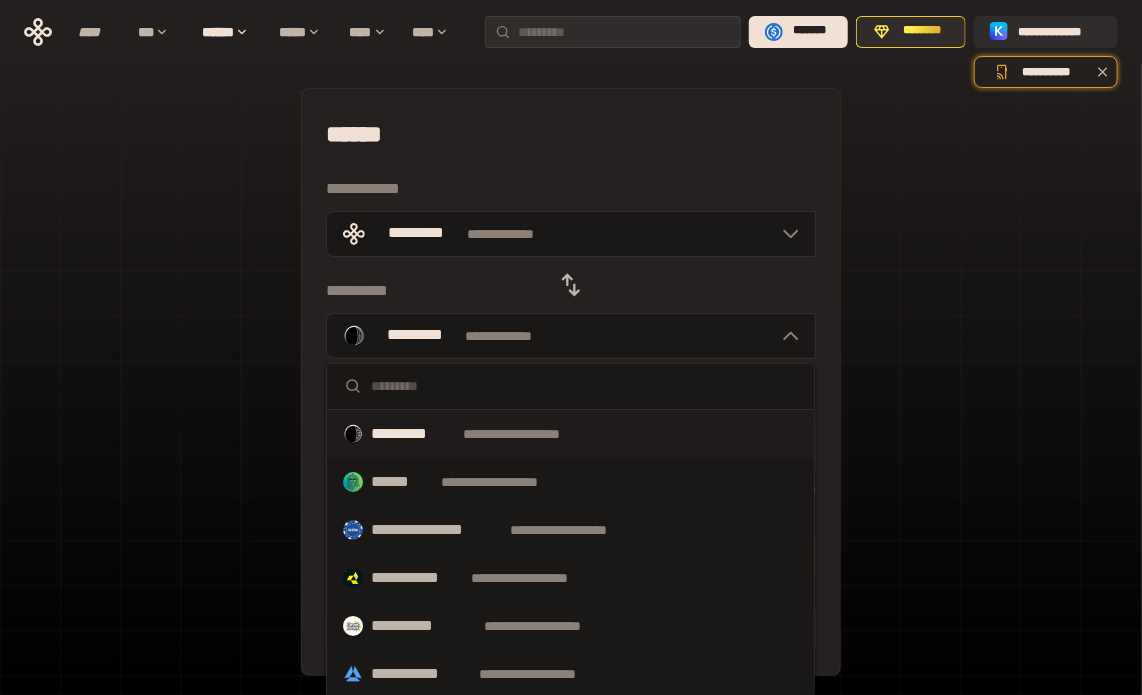 click at bounding box center (584, 386) 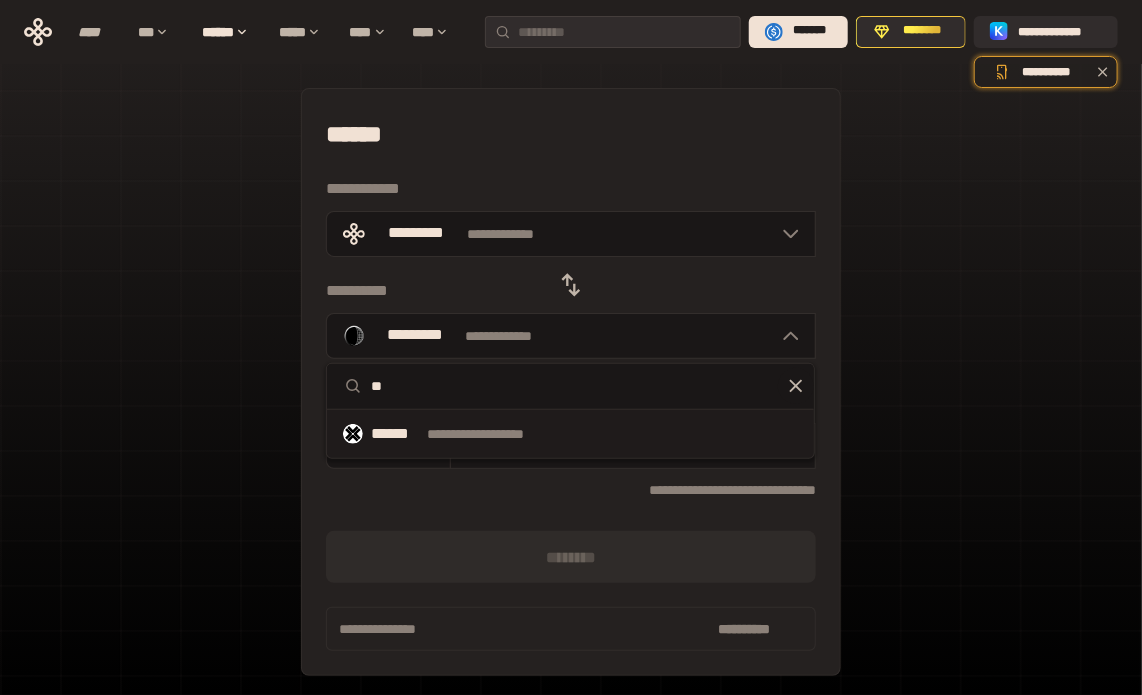 type on "**" 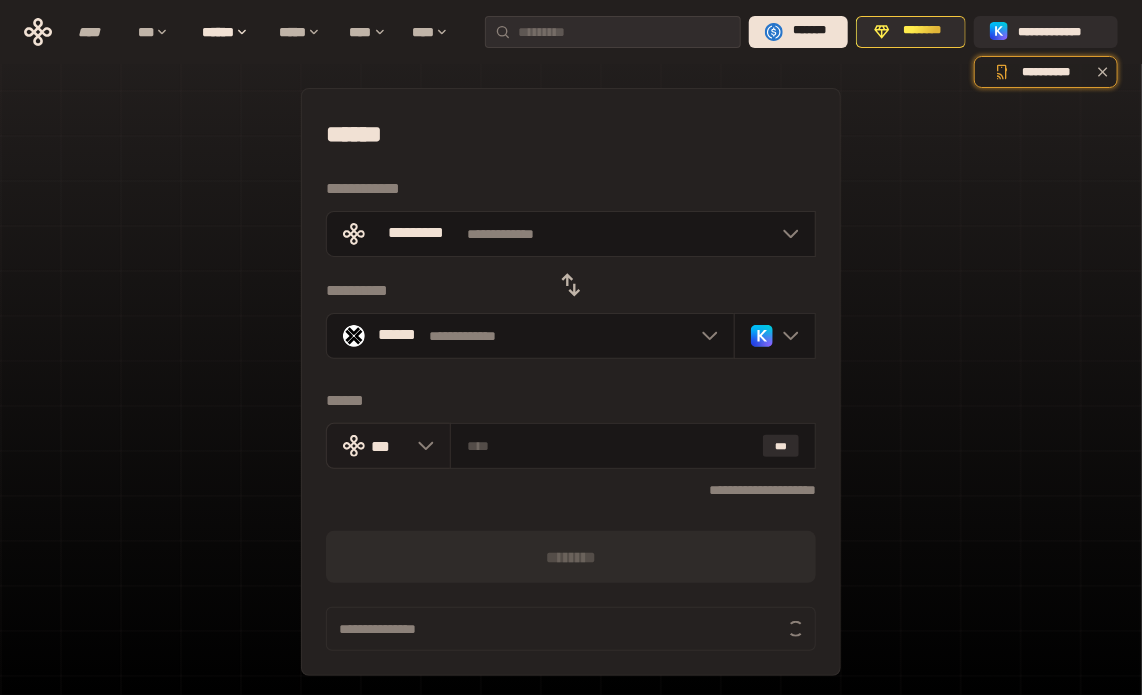 click 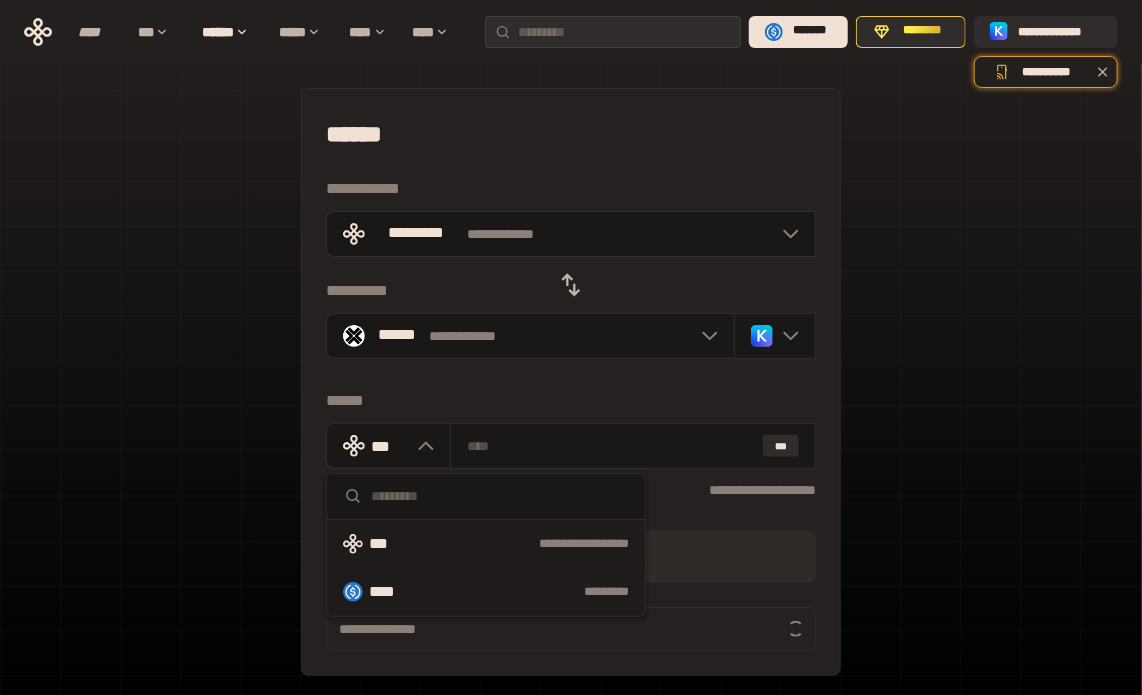 click on "****" at bounding box center (391, 592) 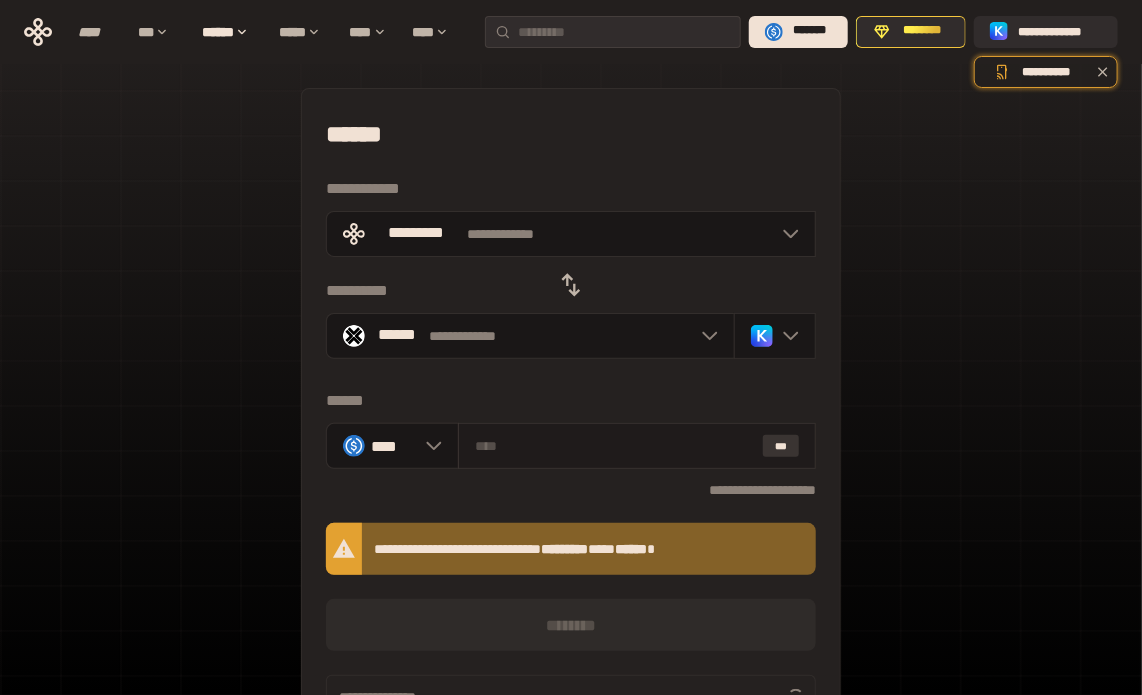 click on "***" at bounding box center (781, 446) 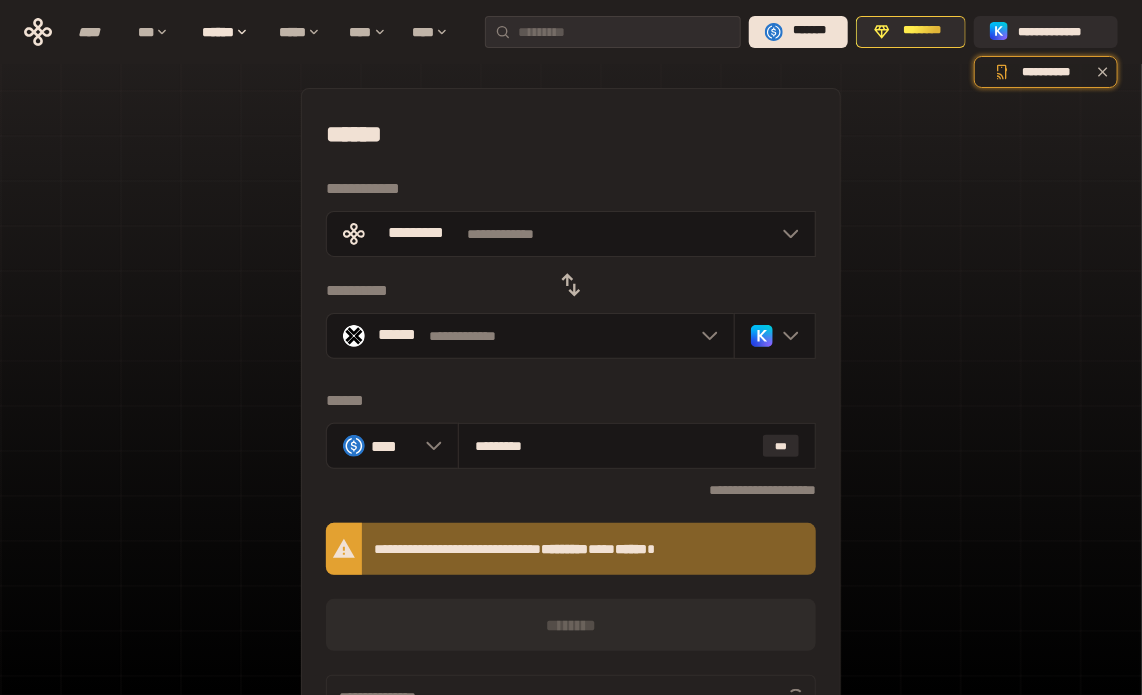 scroll, scrollTop: 2, scrollLeft: 0, axis: vertical 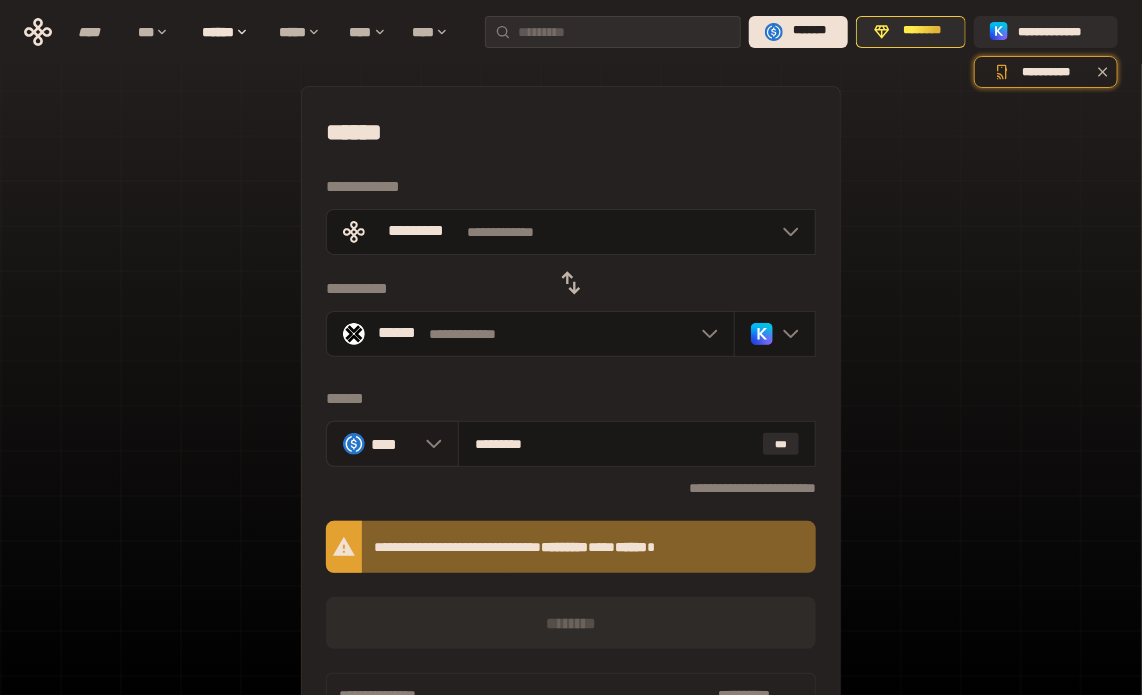 click 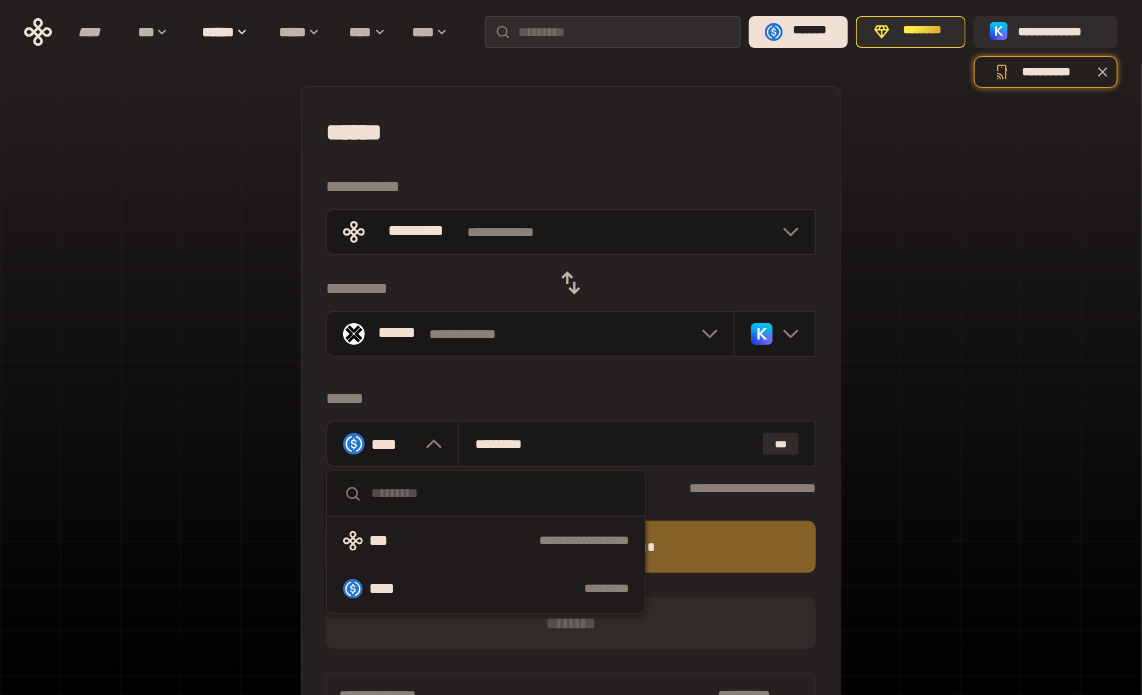 click on "**********" at bounding box center [486, 541] 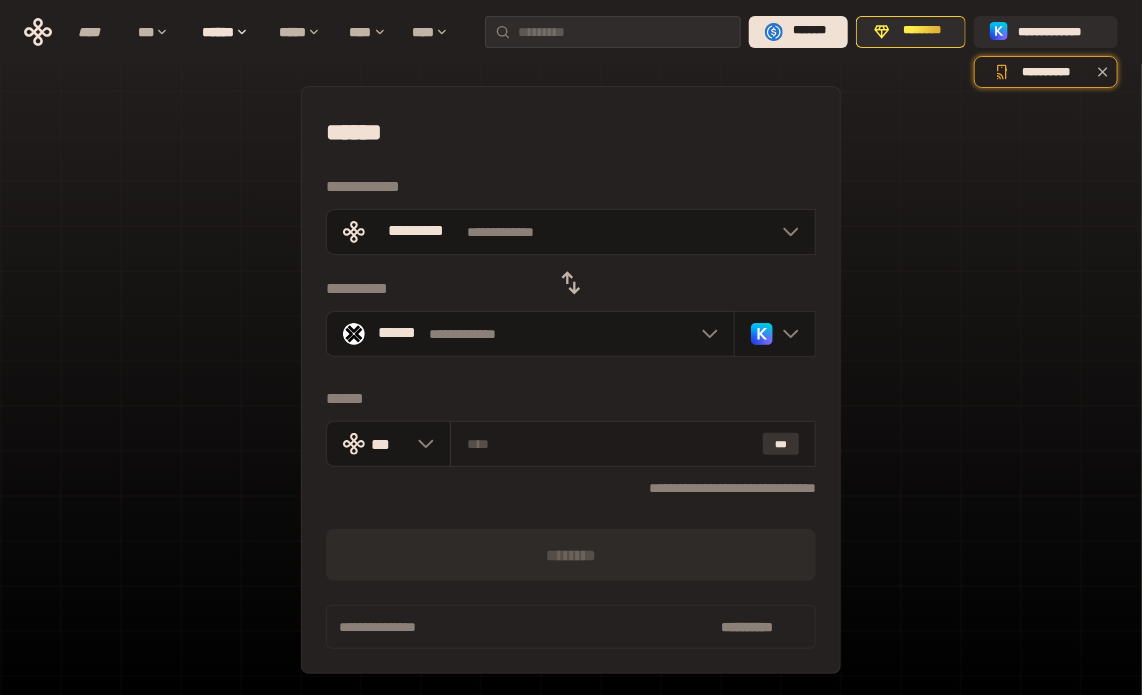 click on "***" at bounding box center (781, 444) 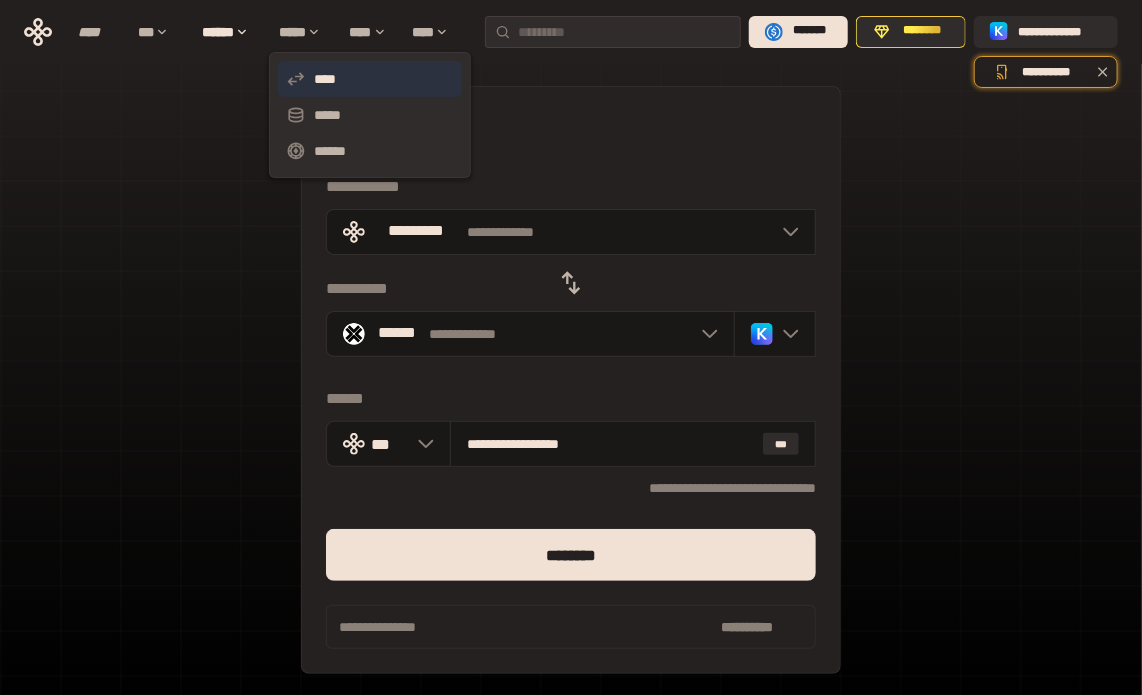 click on "****" at bounding box center [370, 79] 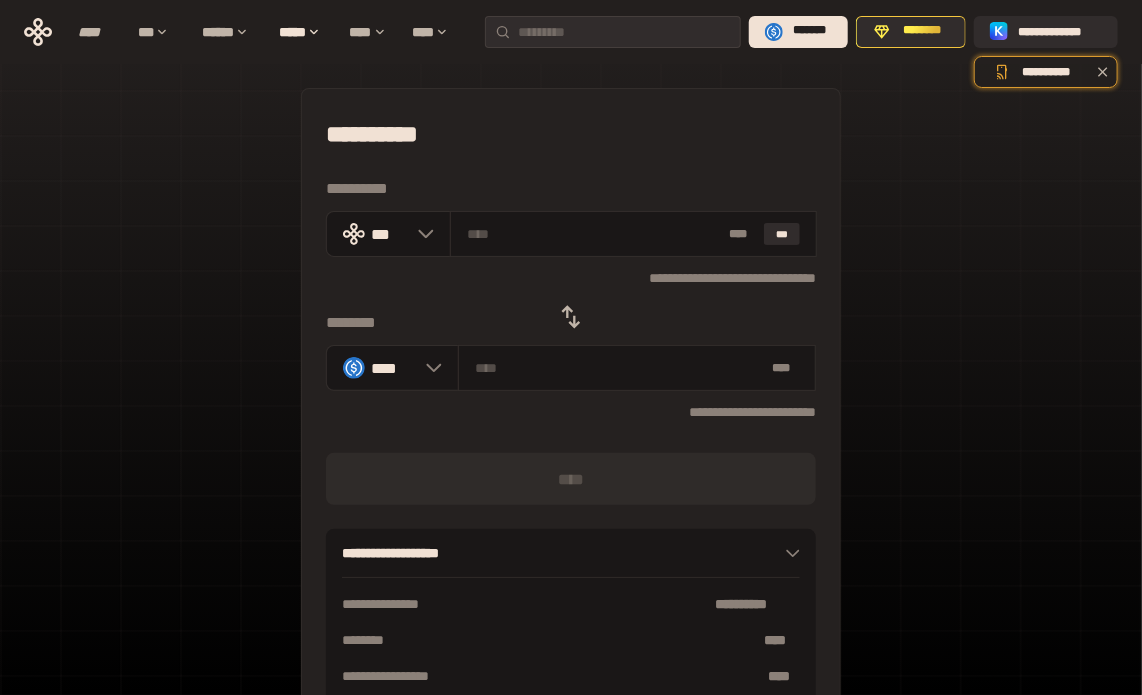 click 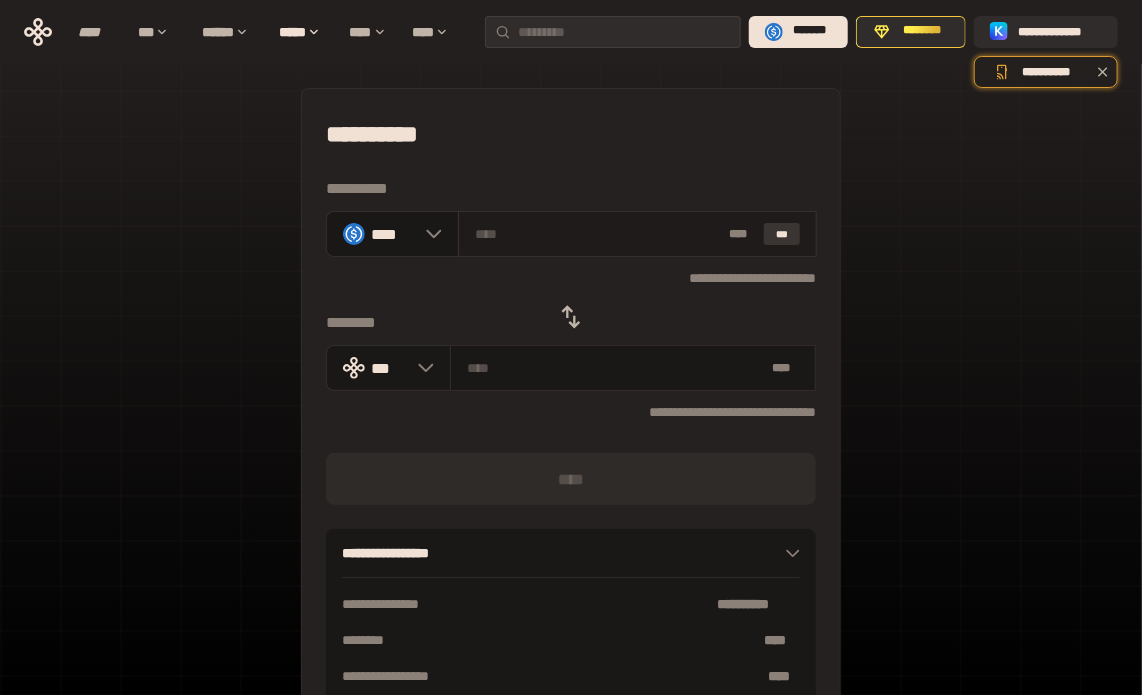 click on "***" at bounding box center [782, 234] 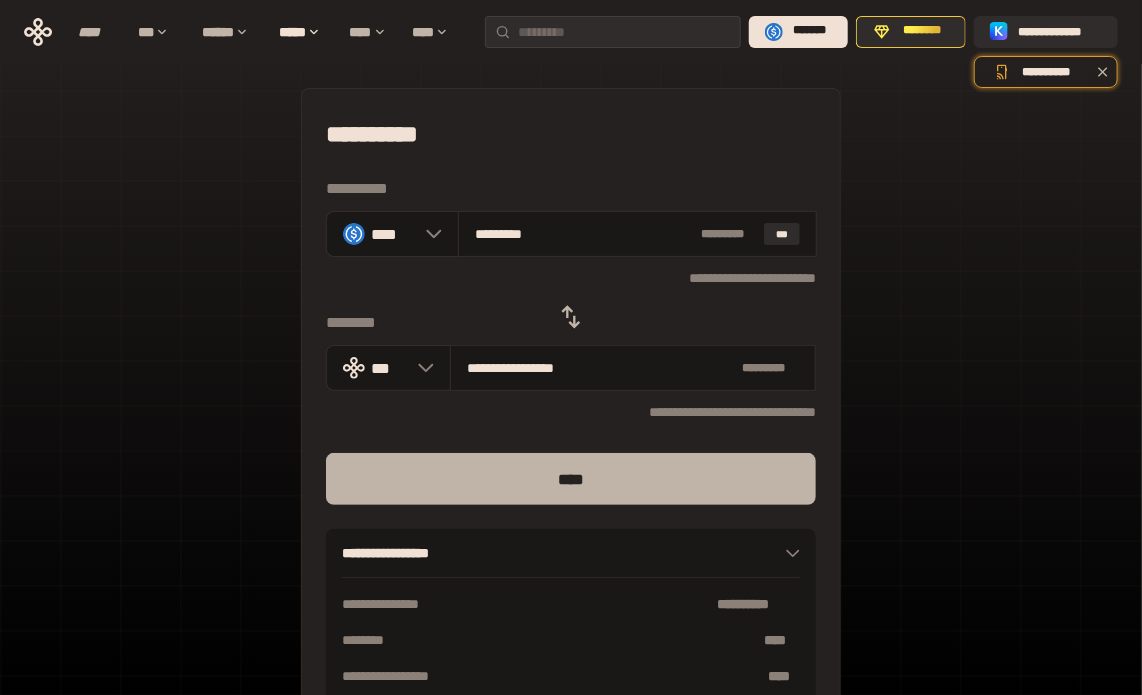 click on "****" at bounding box center [571, 479] 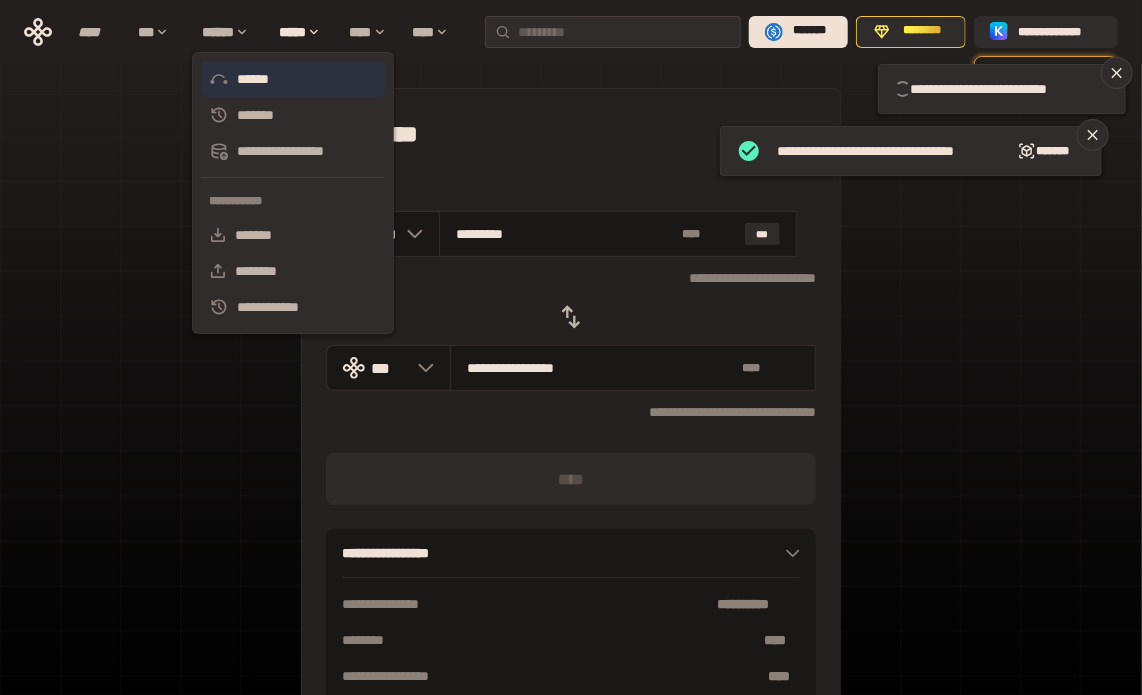 type 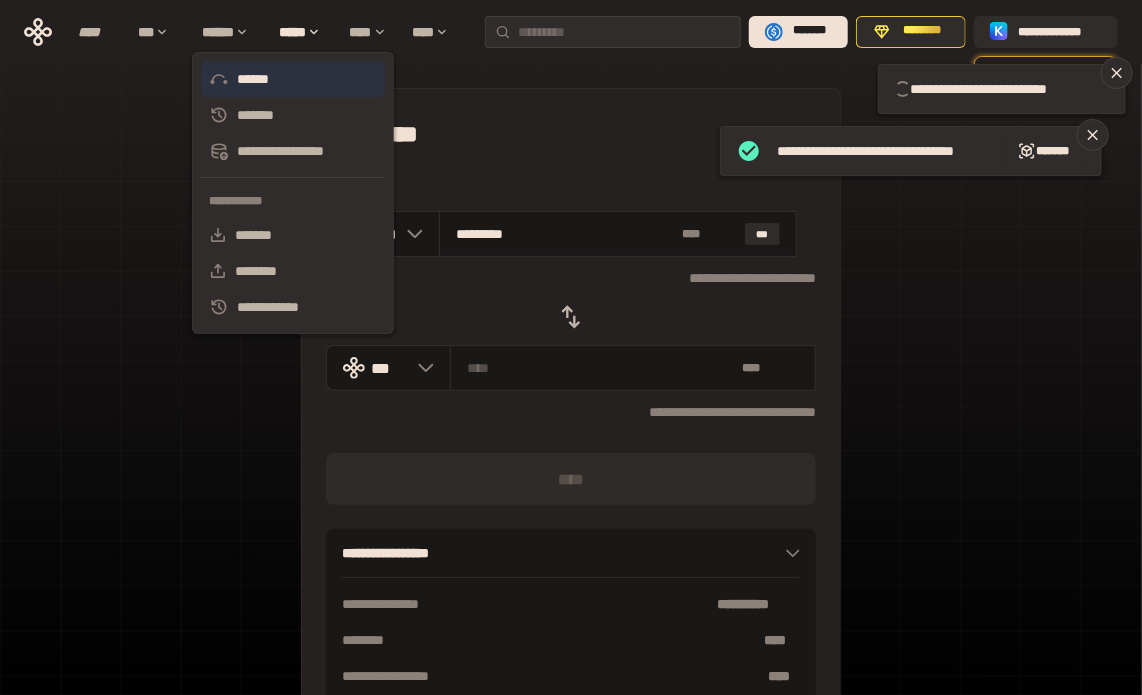 type 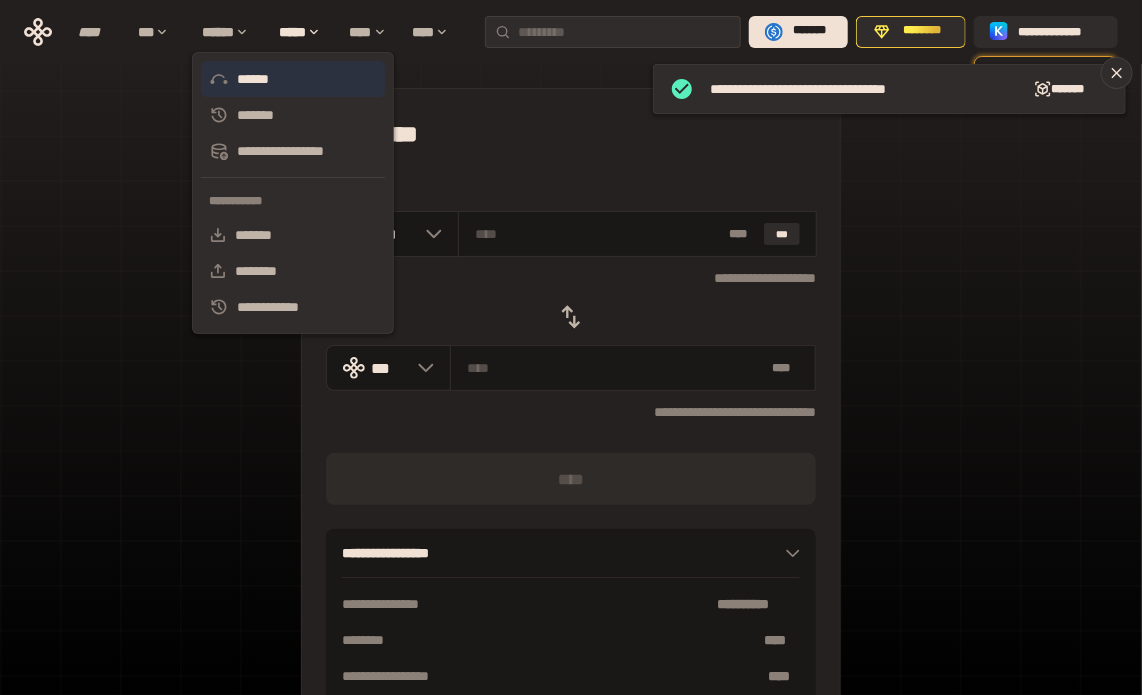 click on "******" at bounding box center (293, 79) 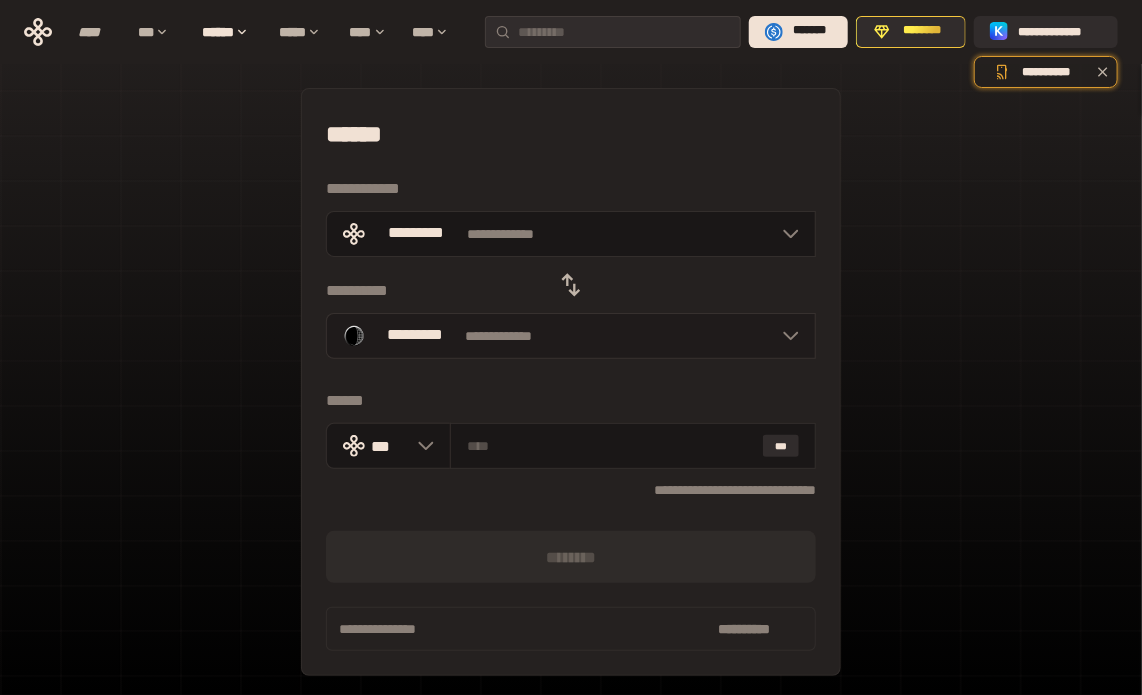 click on "**********" at bounding box center (571, 336) 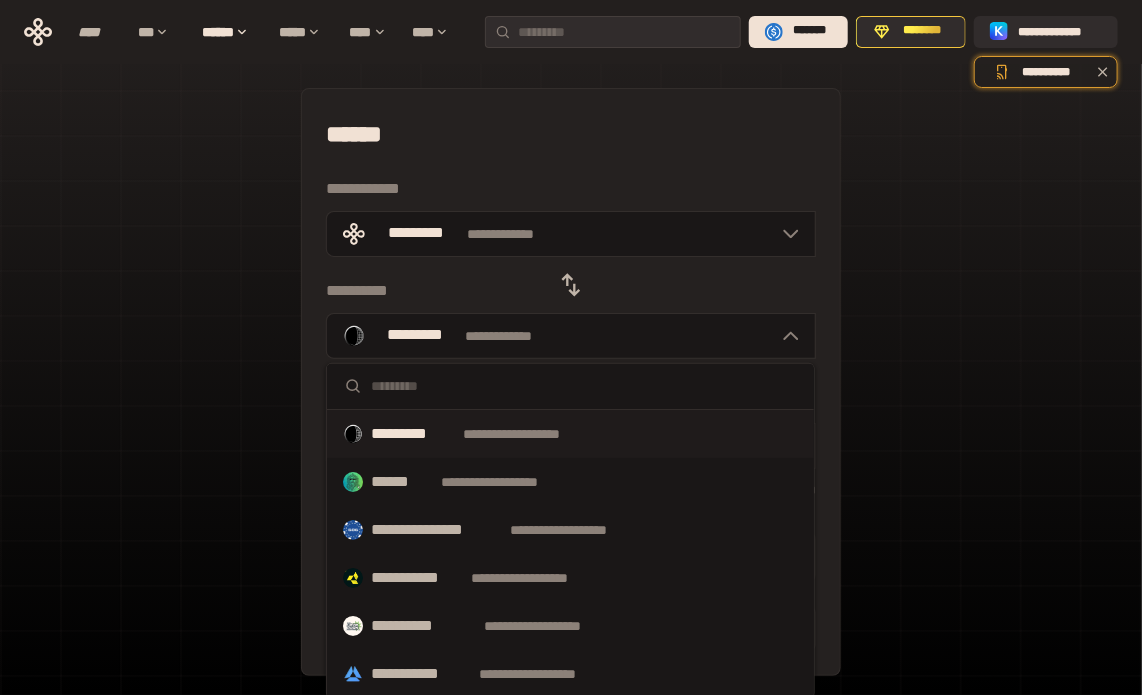 click at bounding box center [584, 386] 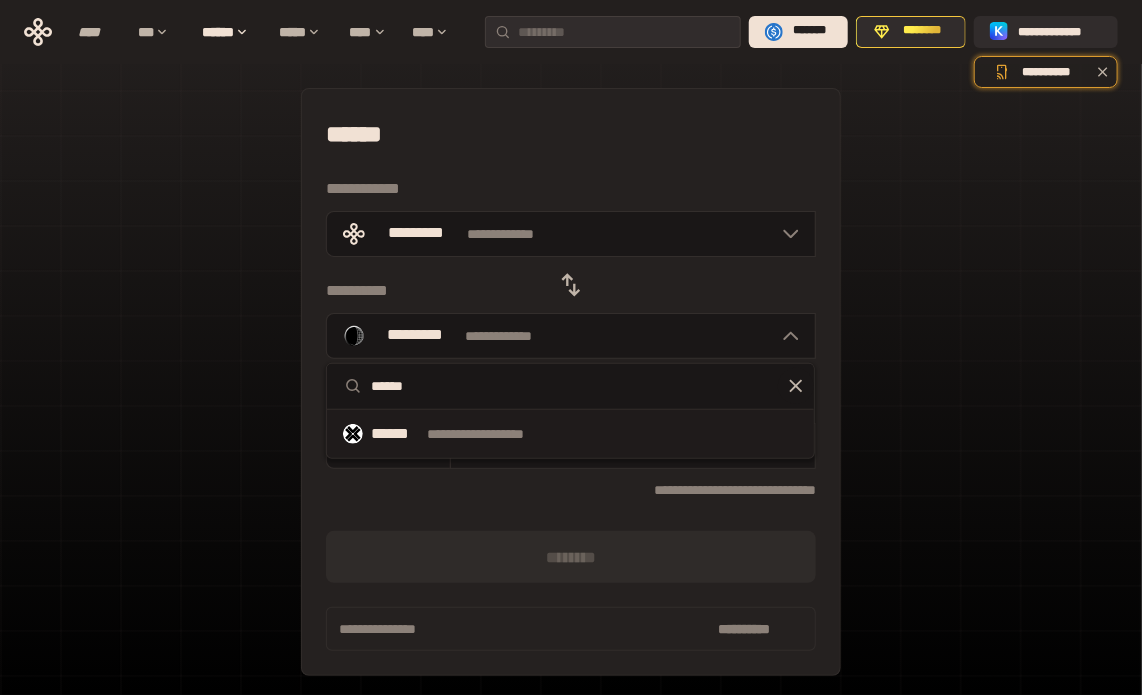 type on "******" 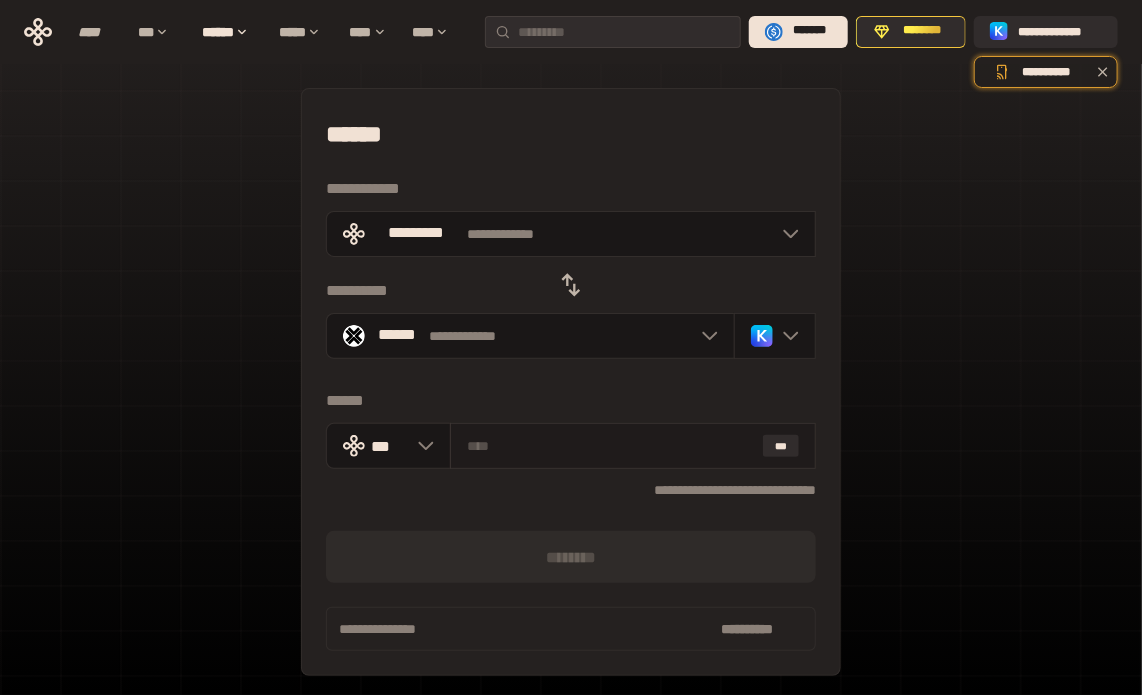 click at bounding box center (611, 446) 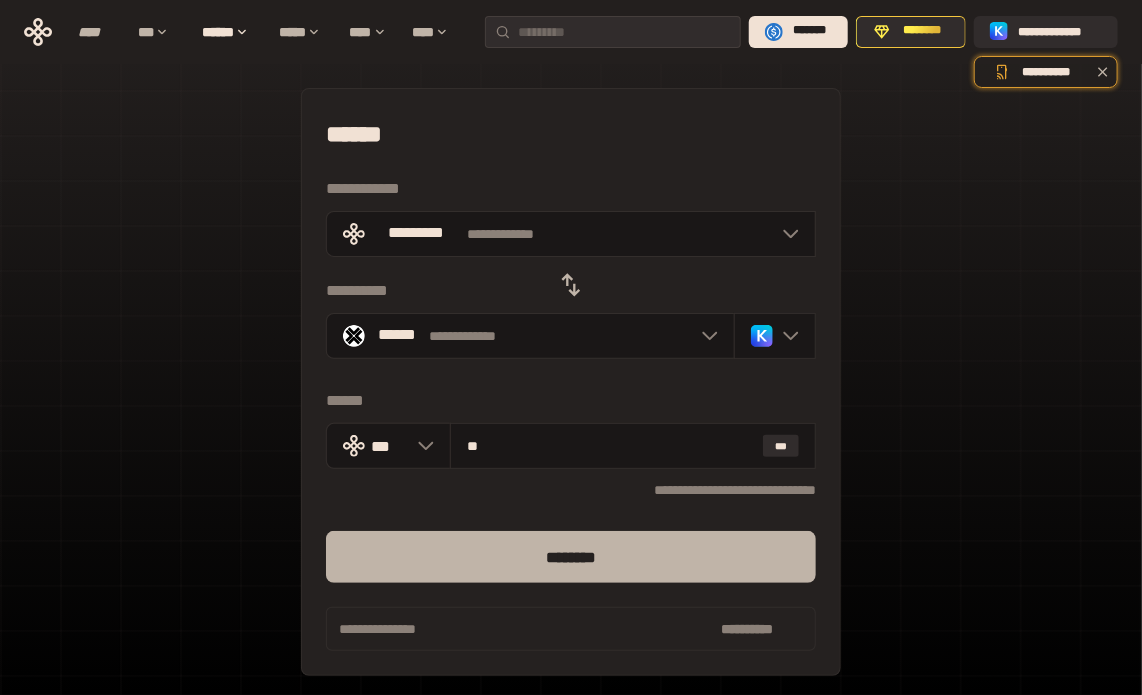 type on "**" 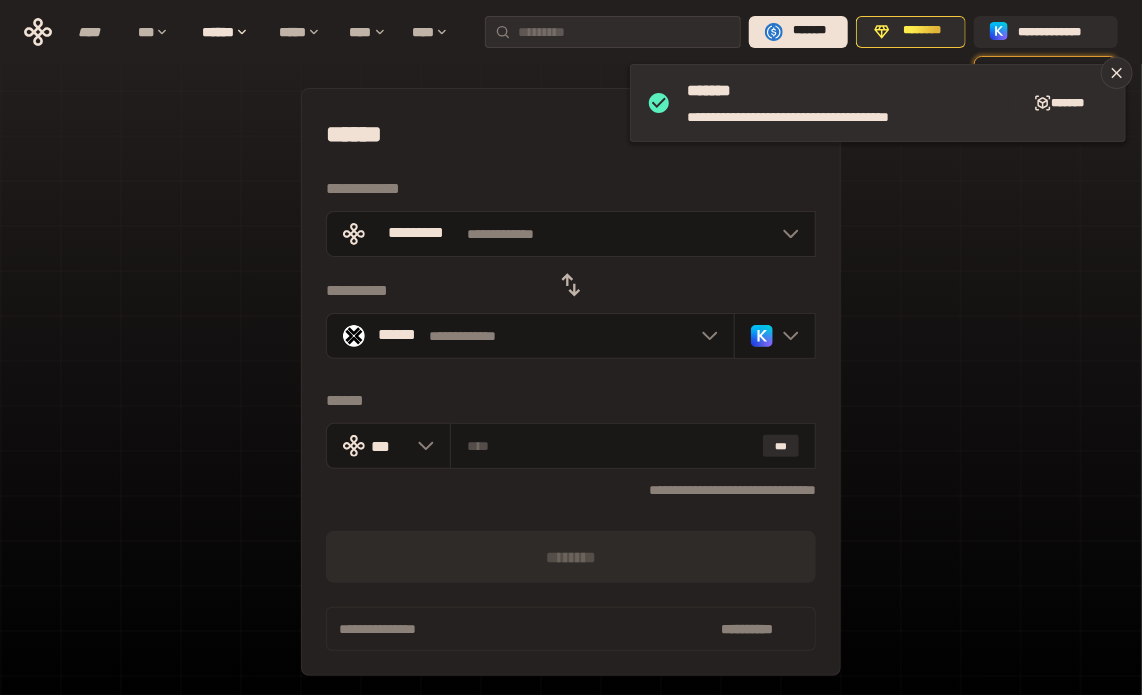 click 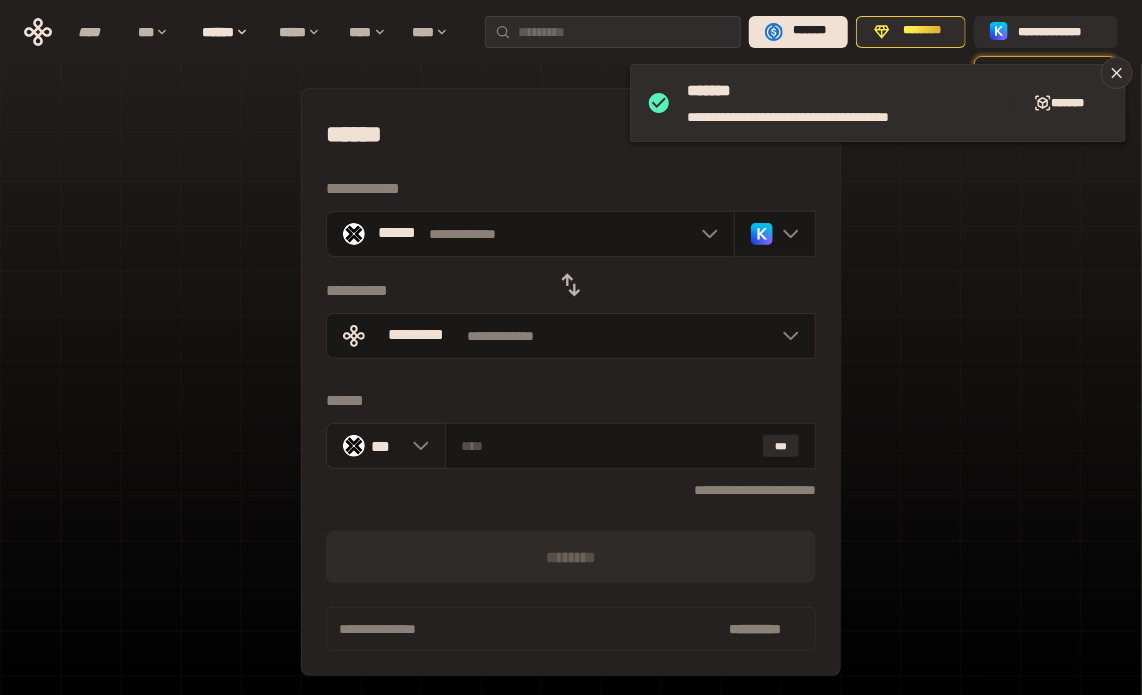 click on "***" at bounding box center (387, 445) 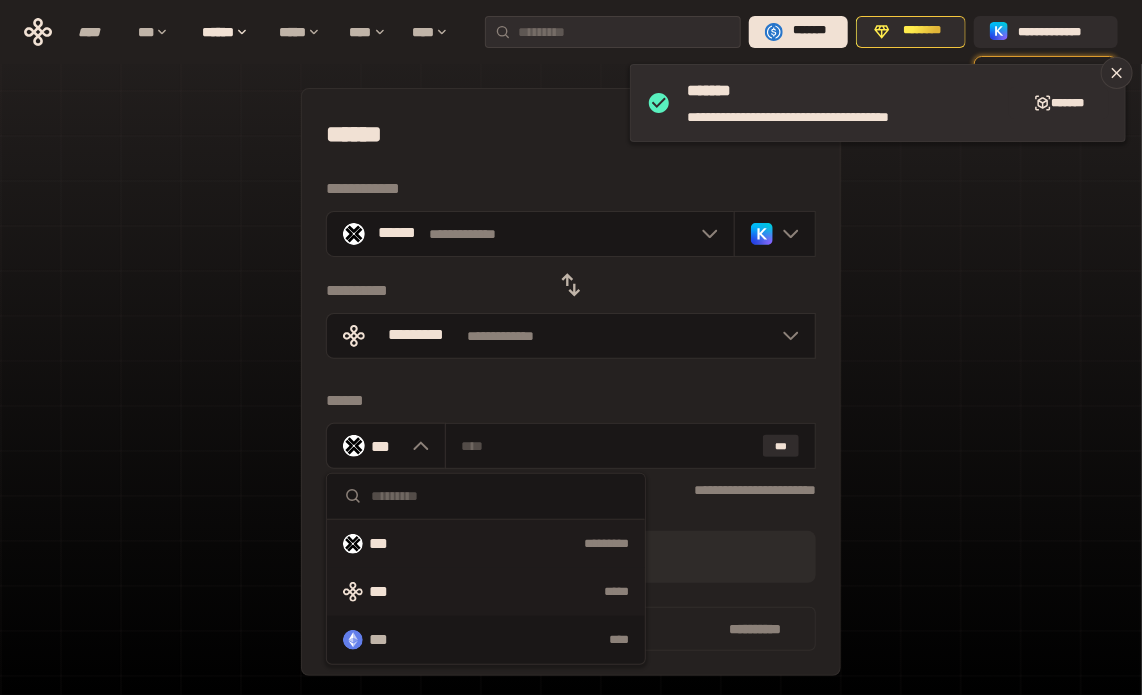 click on "***" at bounding box center (387, 592) 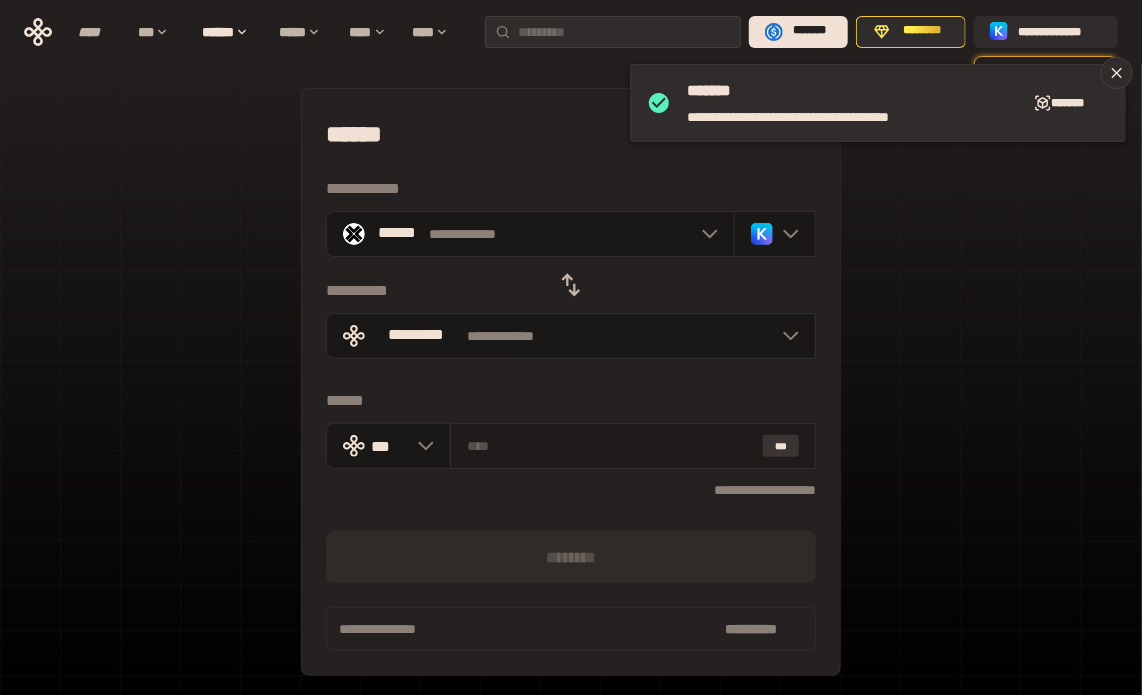click on "***" at bounding box center [781, 446] 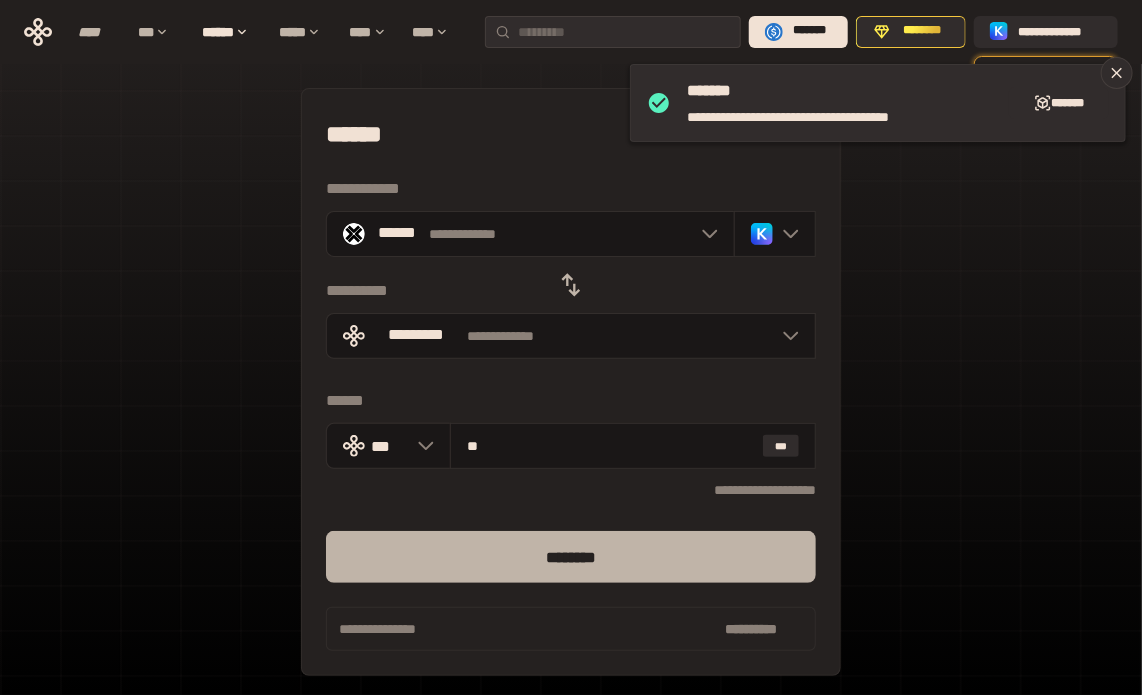 click on "********" at bounding box center (571, 557) 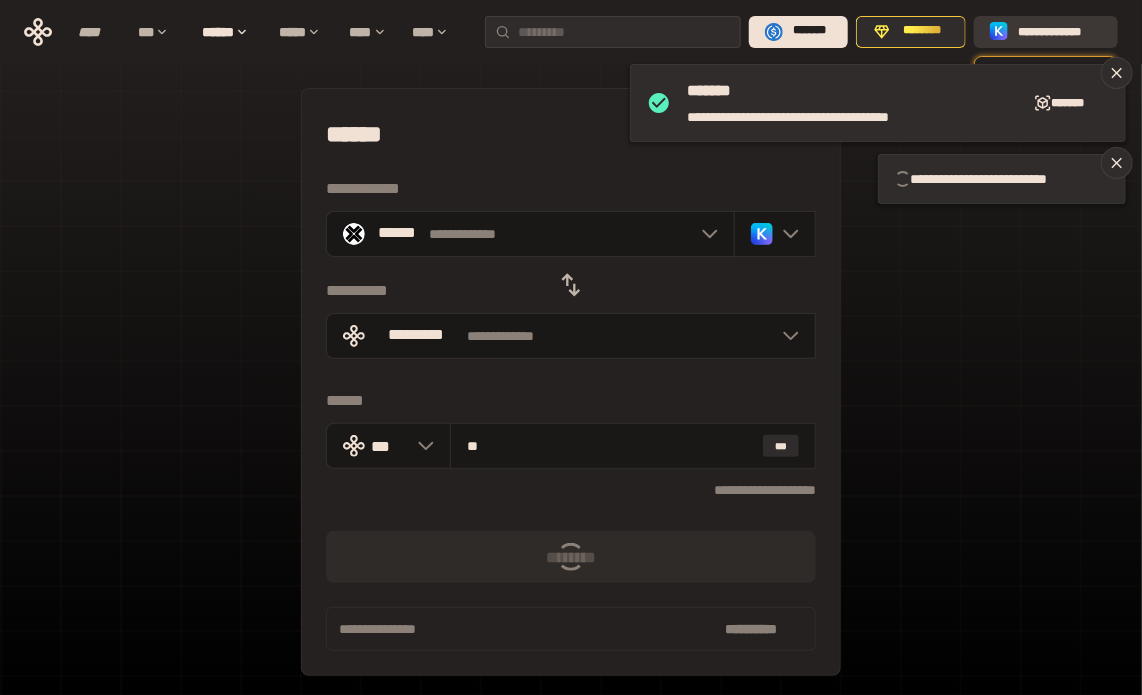 type 